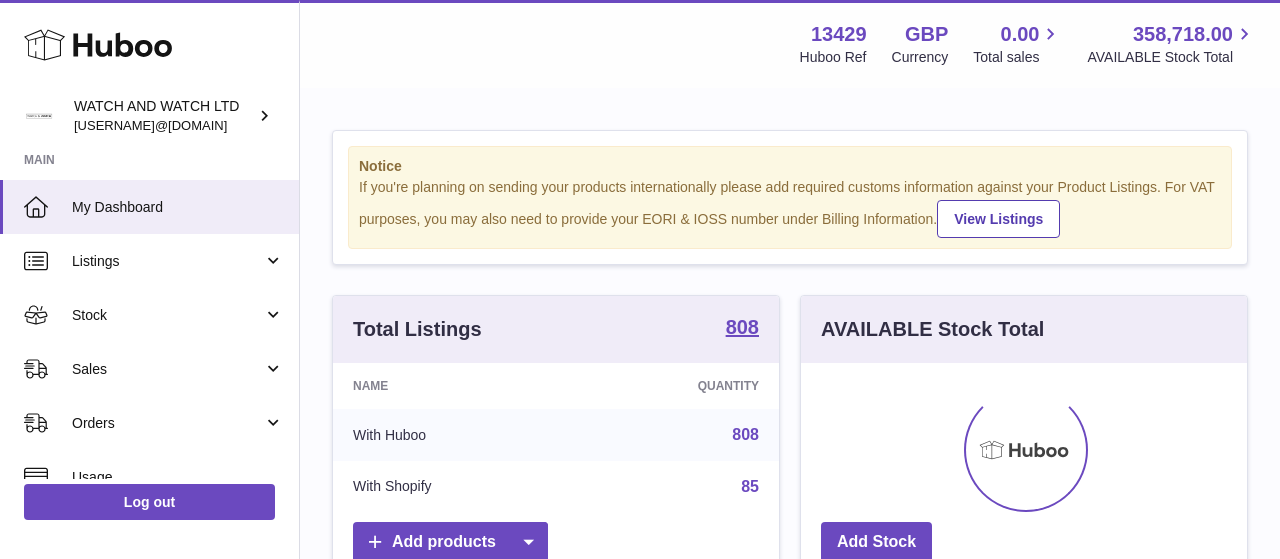 scroll, scrollTop: 0, scrollLeft: 0, axis: both 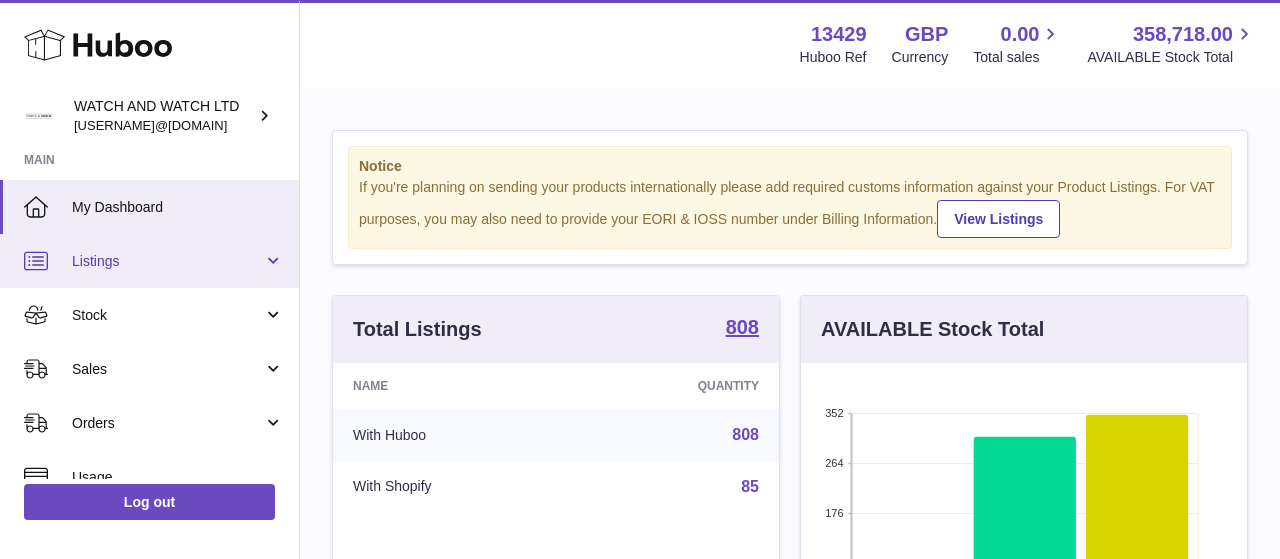 click on "Listings" at bounding box center [167, 261] 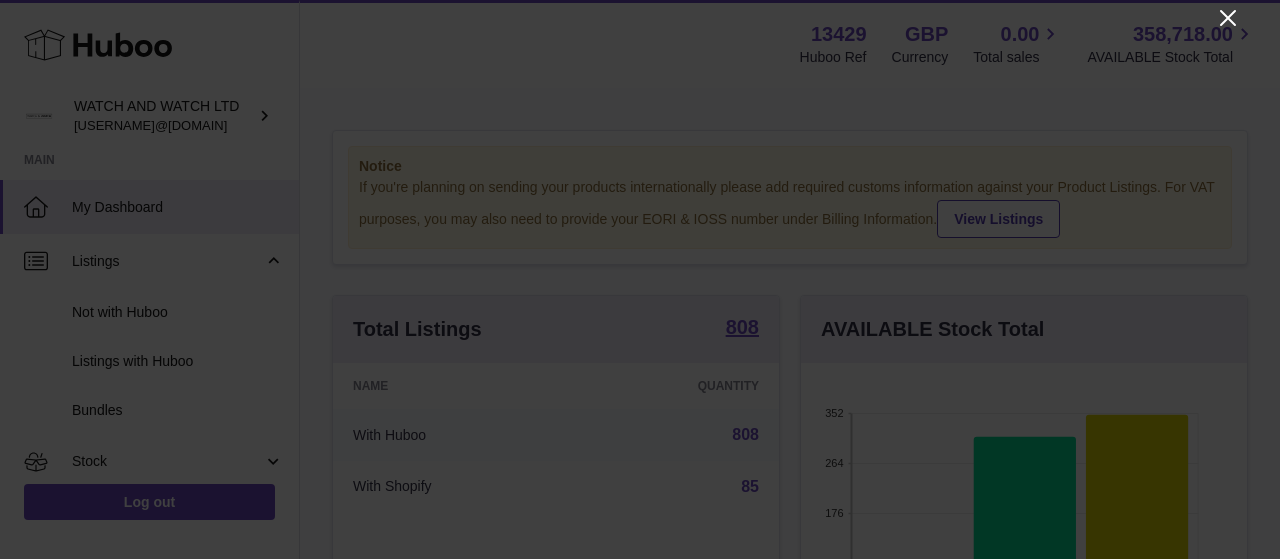 click 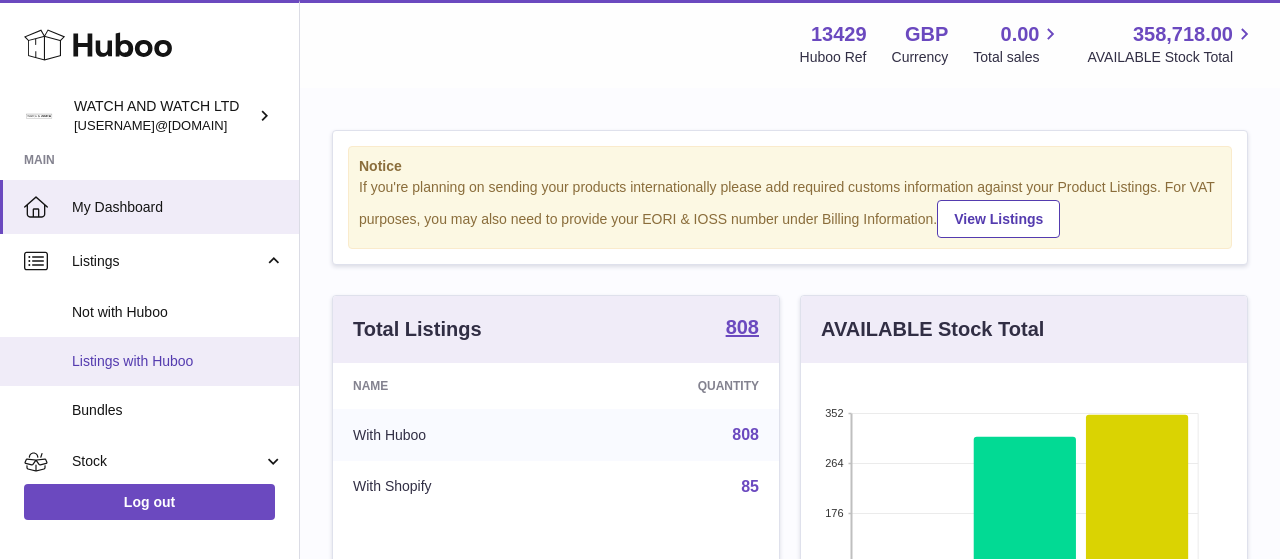 click on "Listings with Huboo" at bounding box center [178, 361] 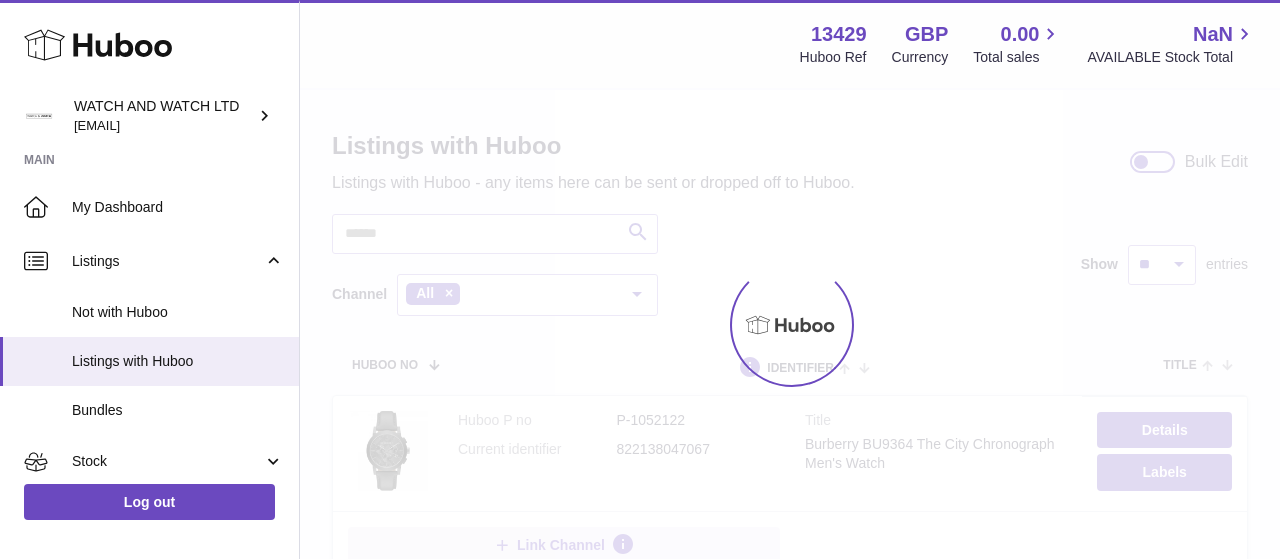 scroll, scrollTop: 0, scrollLeft: 0, axis: both 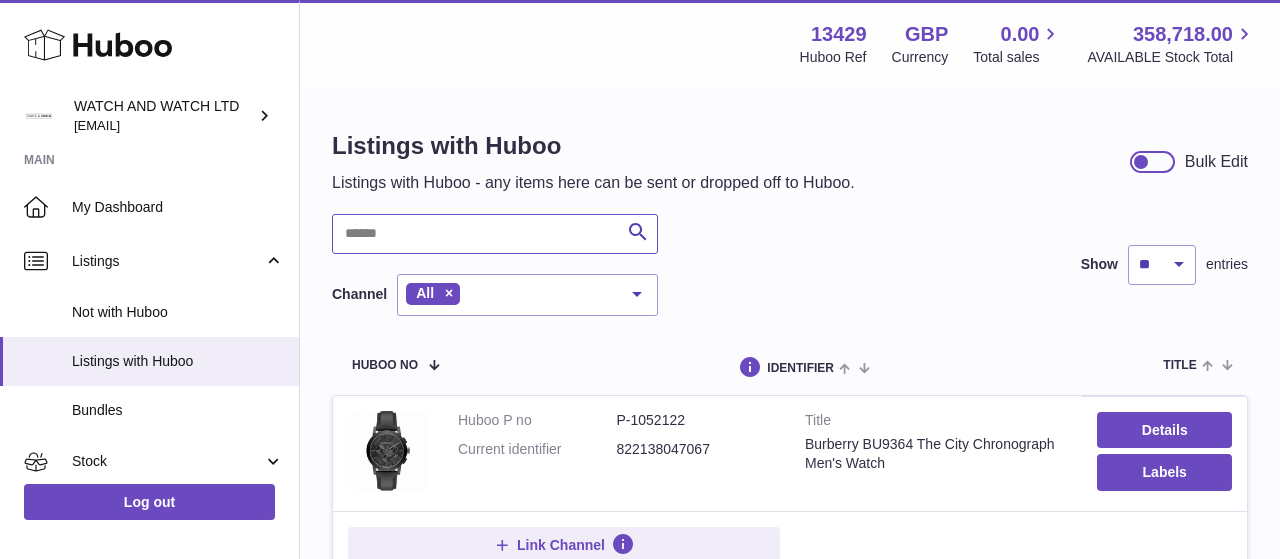 click at bounding box center (495, 234) 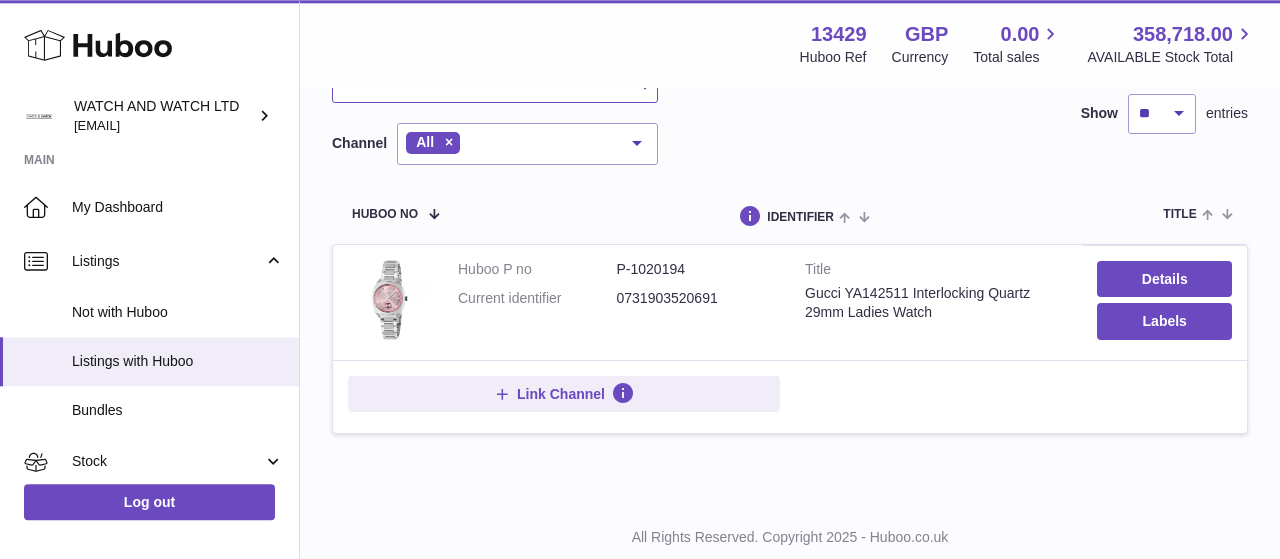 scroll, scrollTop: 205, scrollLeft: 0, axis: vertical 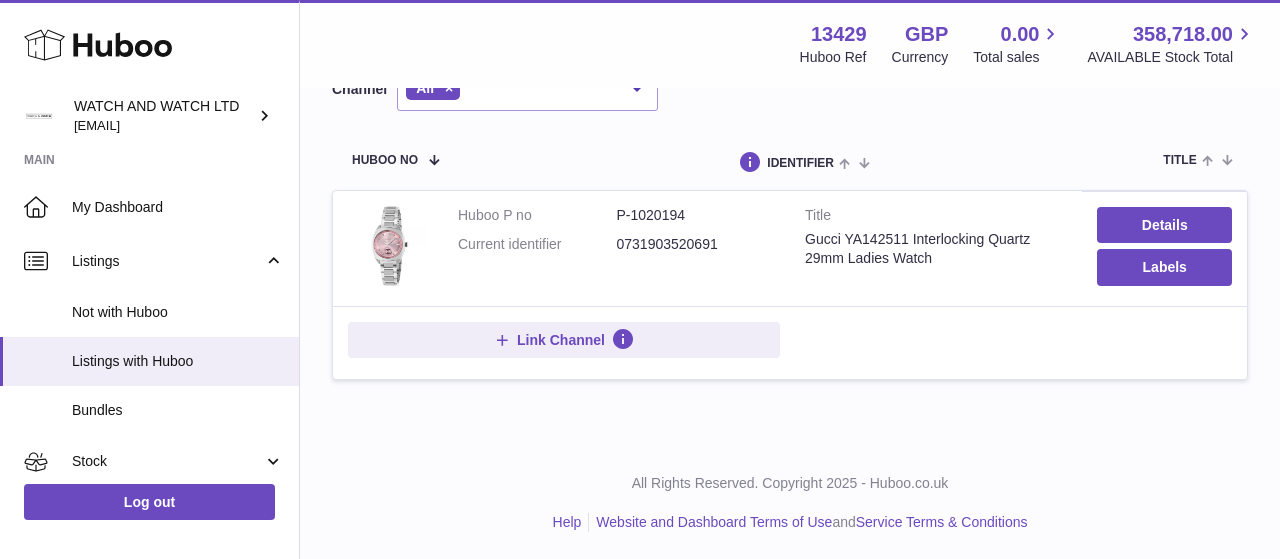 click on "Gucci YA142511 Interlocking Quartz 29mm Ladies Watch" at bounding box center [936, 249] 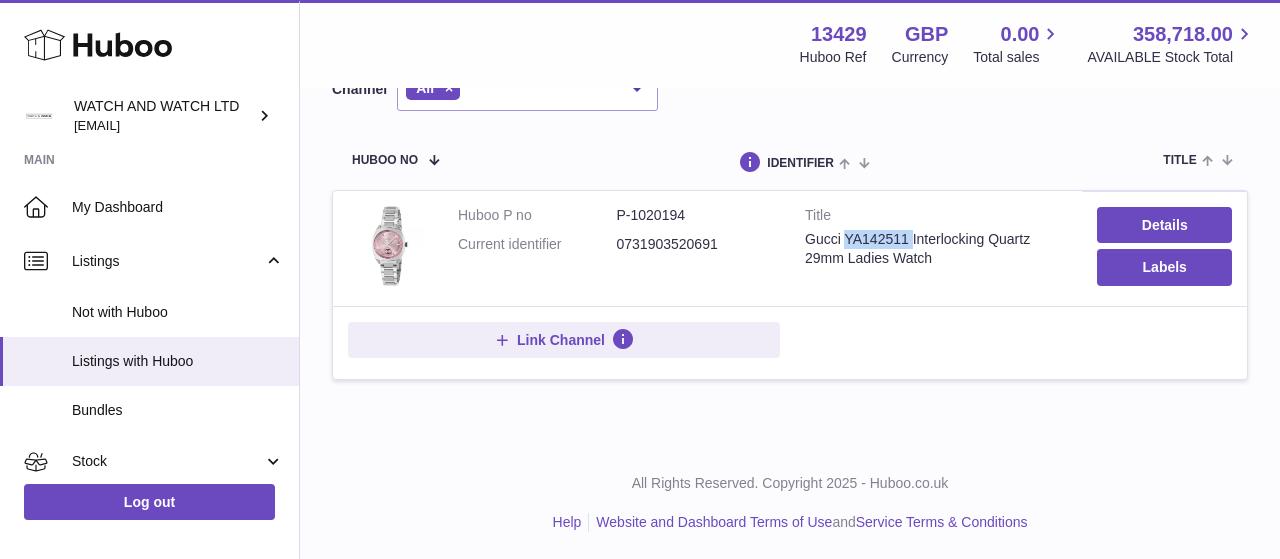 click on "Gucci YA142511 Interlocking Quartz 29mm Ladies Watch" at bounding box center (936, 249) 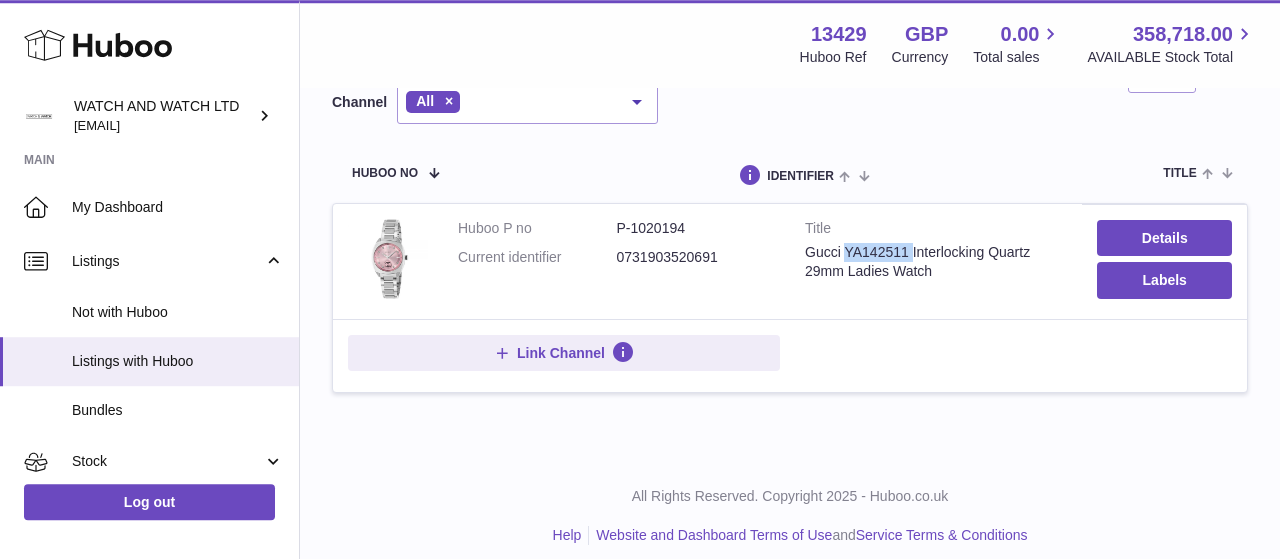 scroll, scrollTop: 0, scrollLeft: 0, axis: both 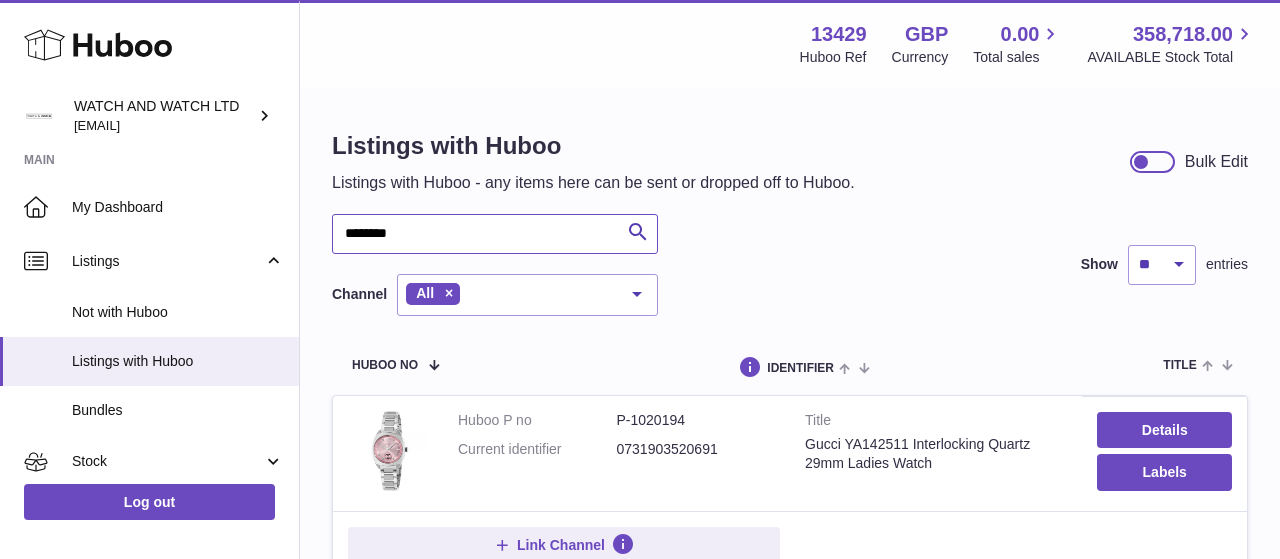 click on "********" at bounding box center (495, 234) 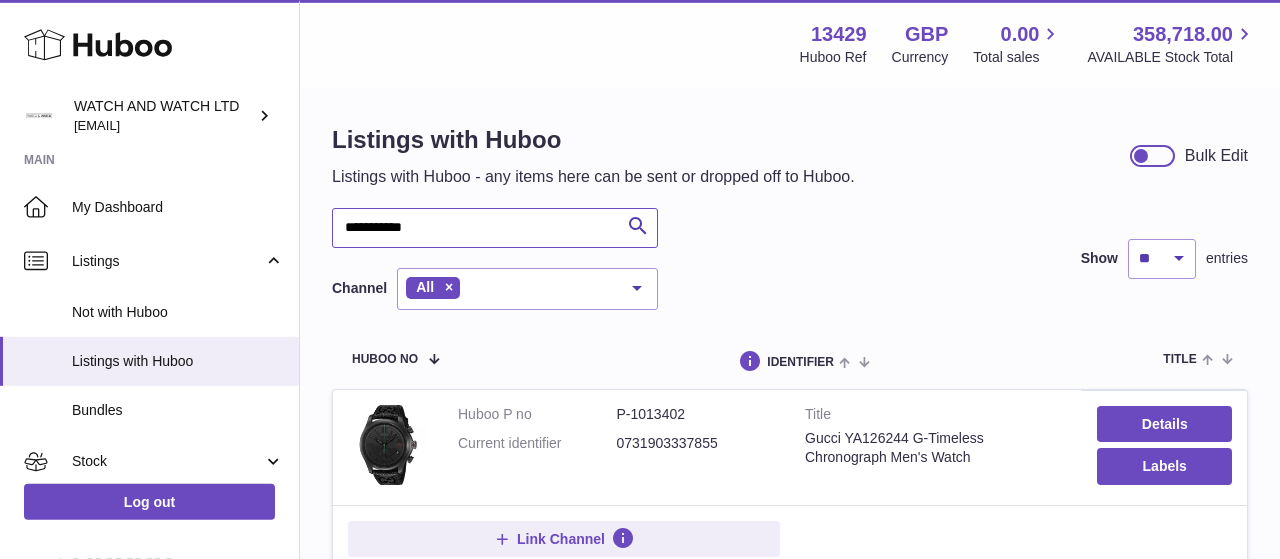 scroll, scrollTop: 0, scrollLeft: 0, axis: both 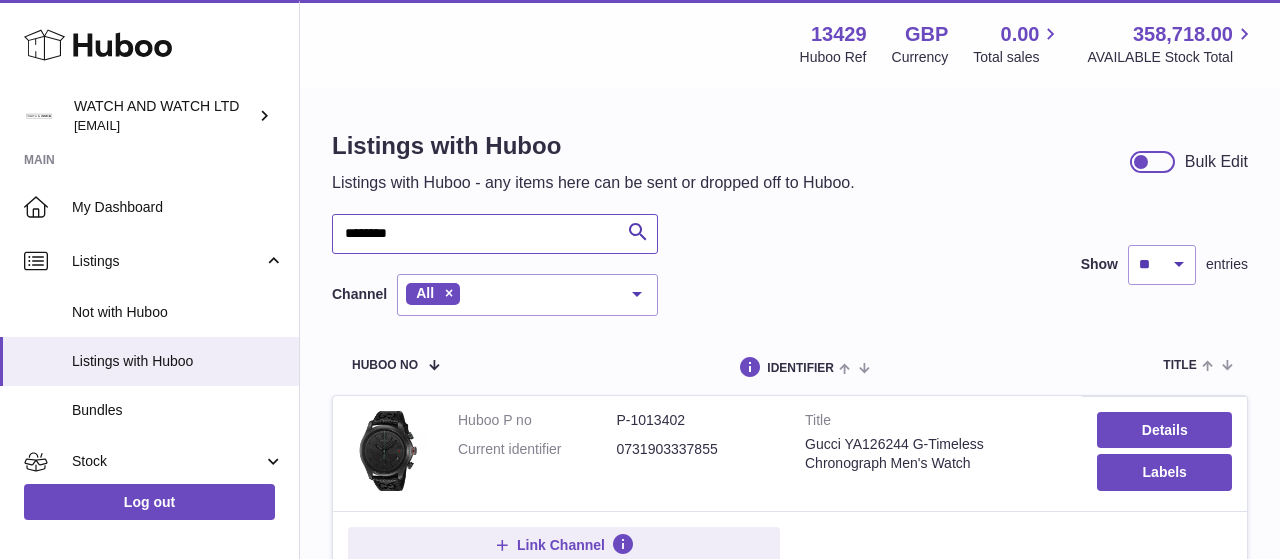 type on "********" 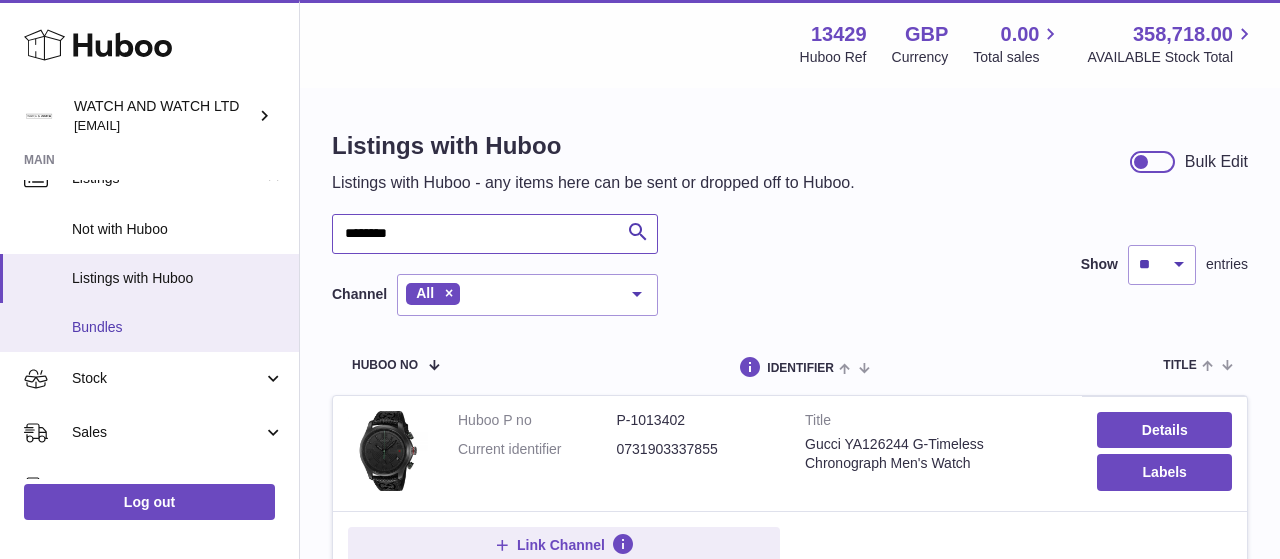 scroll, scrollTop: 116, scrollLeft: 0, axis: vertical 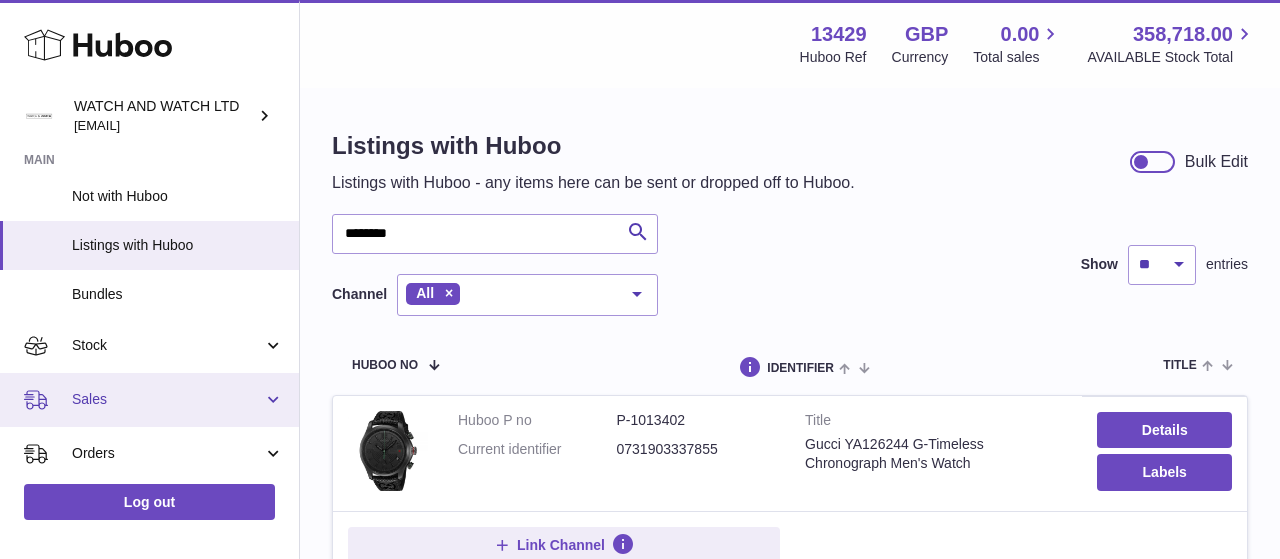 click on "Sales" at bounding box center (167, 399) 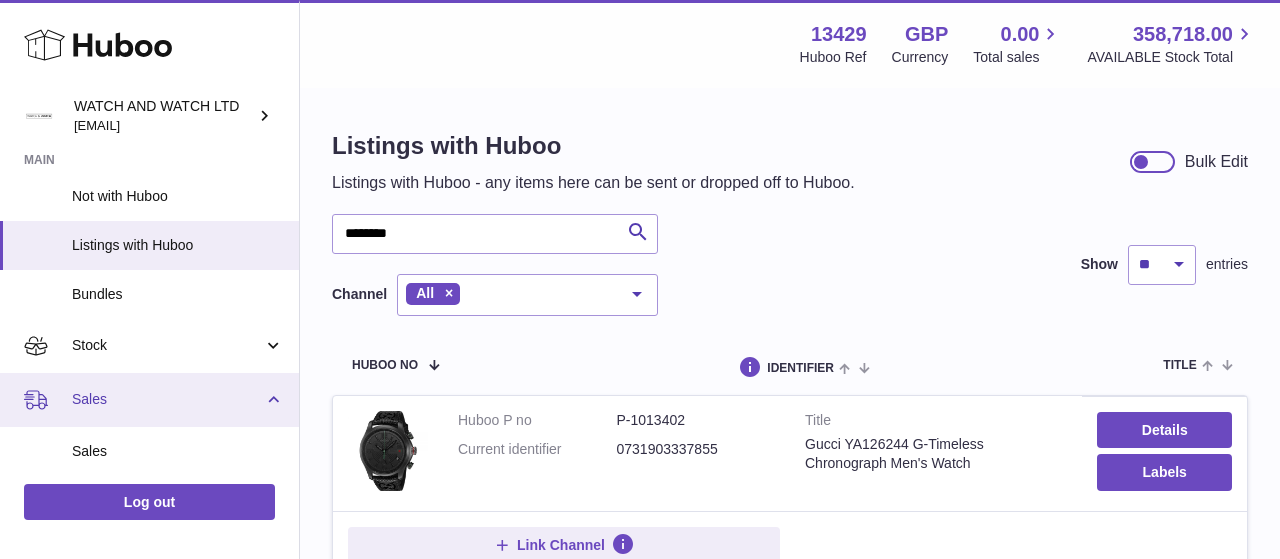 scroll, scrollTop: 348, scrollLeft: 0, axis: vertical 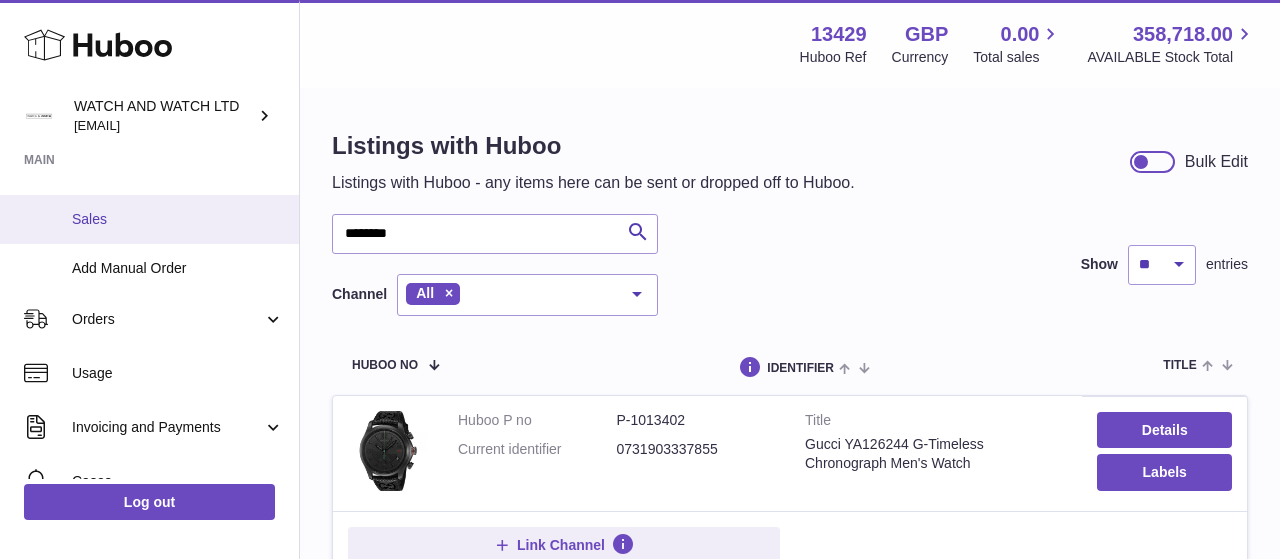 click on "Sales" at bounding box center [178, 219] 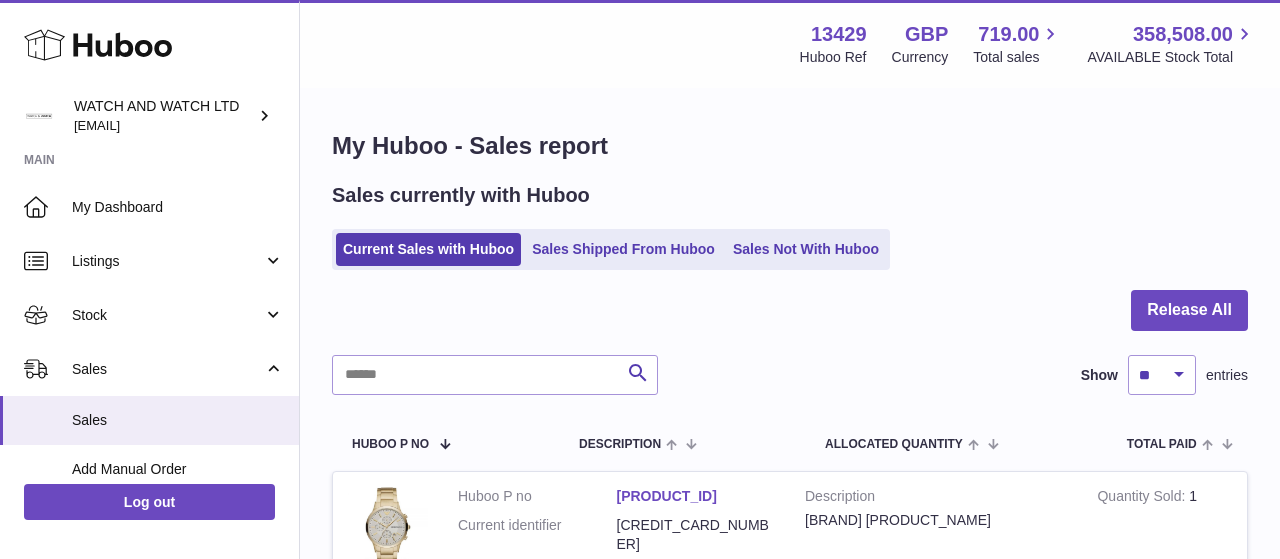 scroll, scrollTop: 0, scrollLeft: 0, axis: both 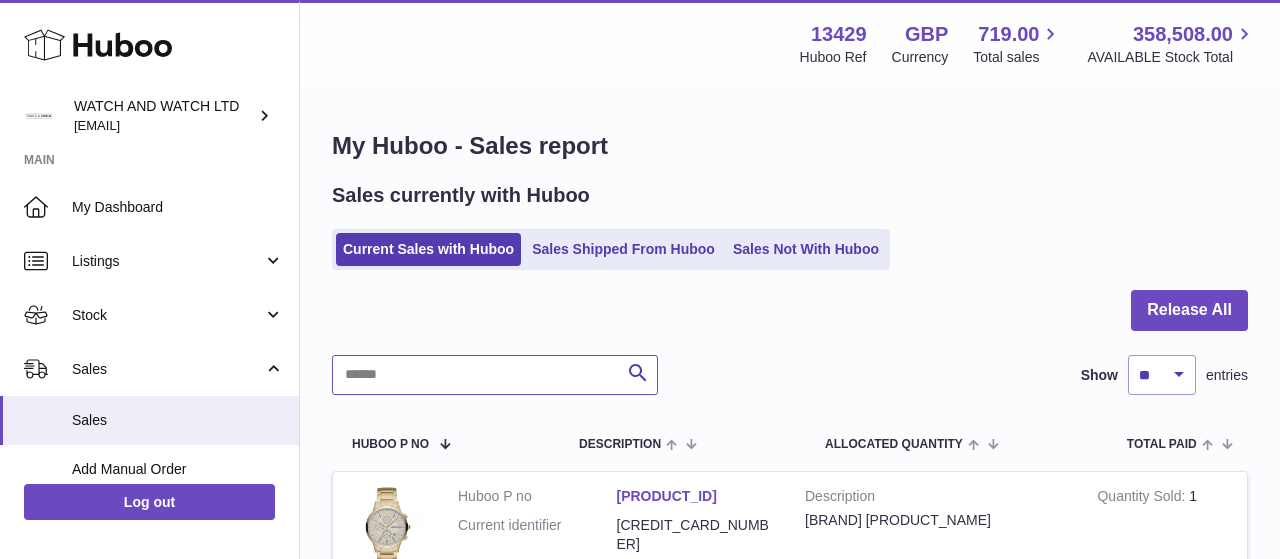 click at bounding box center (495, 375) 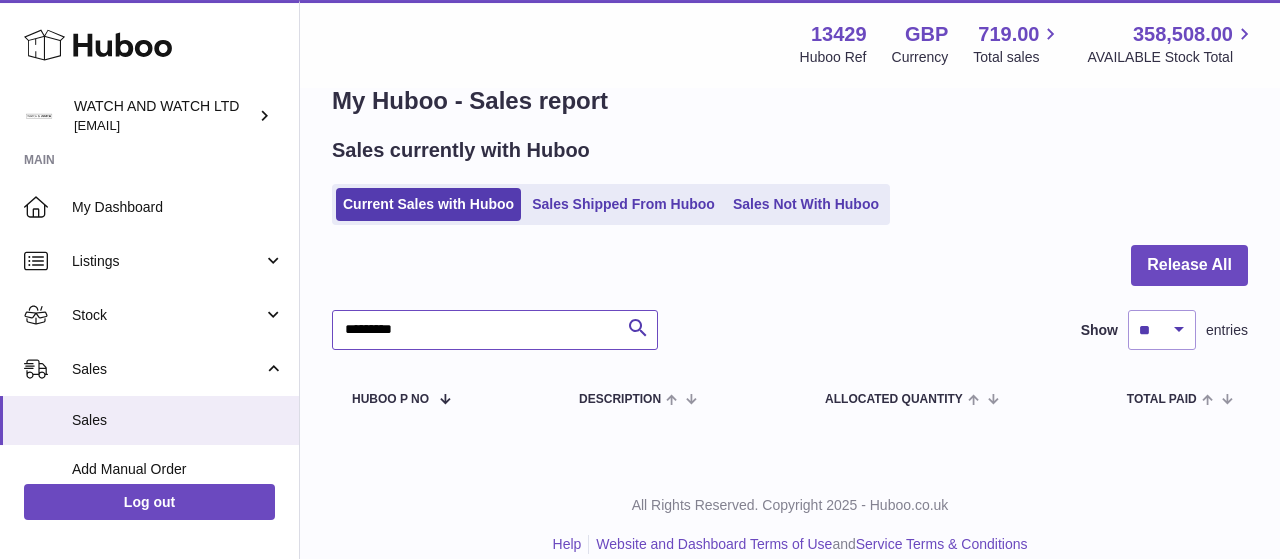 scroll, scrollTop: 69, scrollLeft: 0, axis: vertical 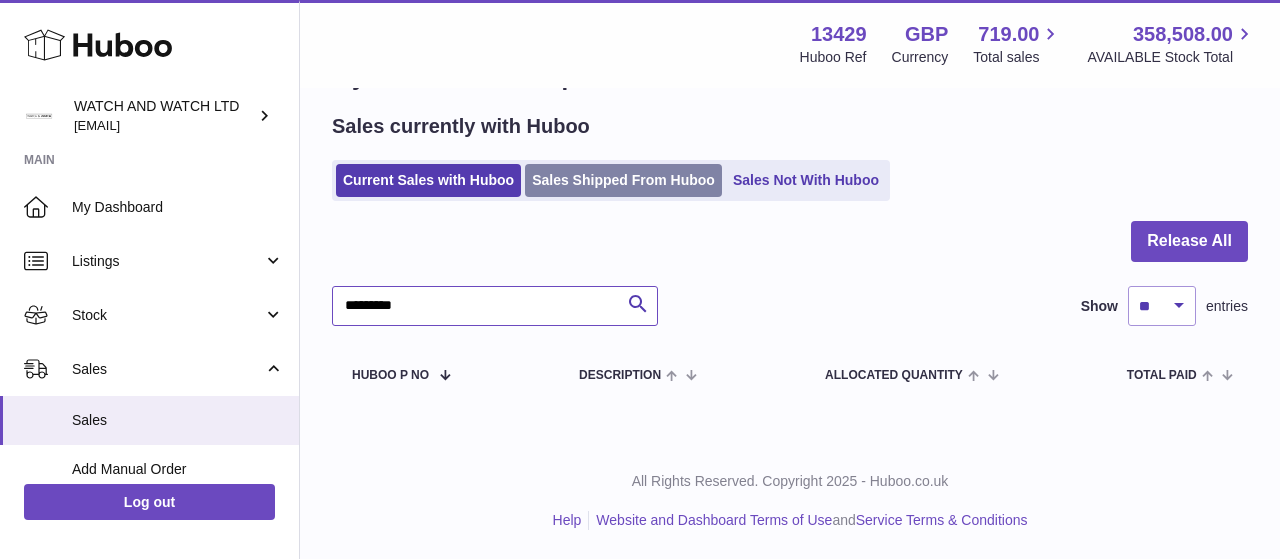 type on "*******" 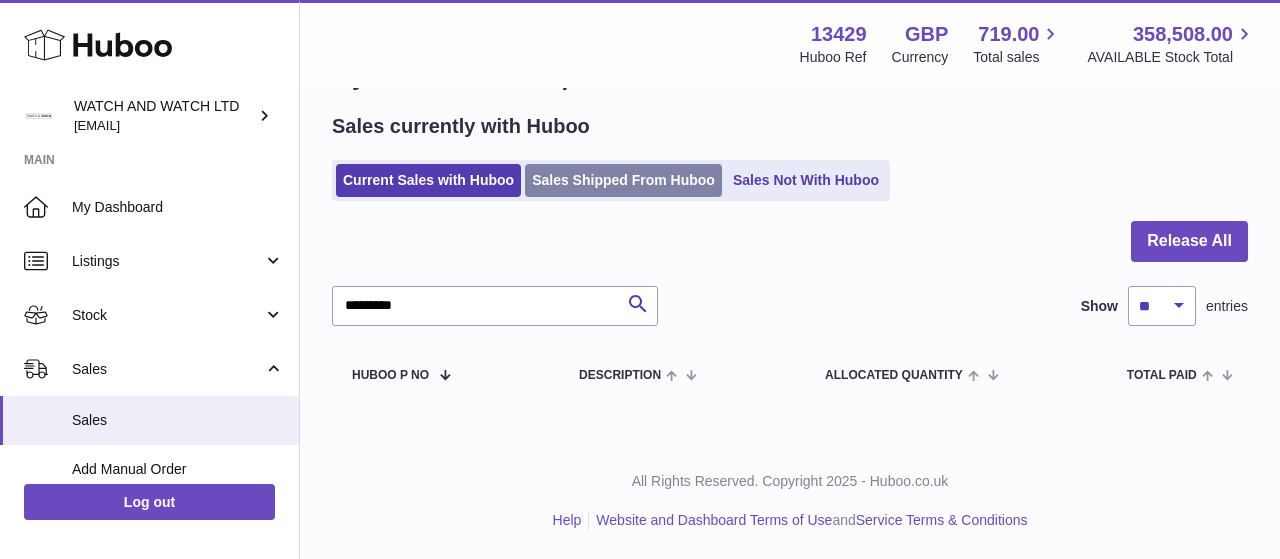 click on "Sales Shipped From Huboo" at bounding box center (623, 180) 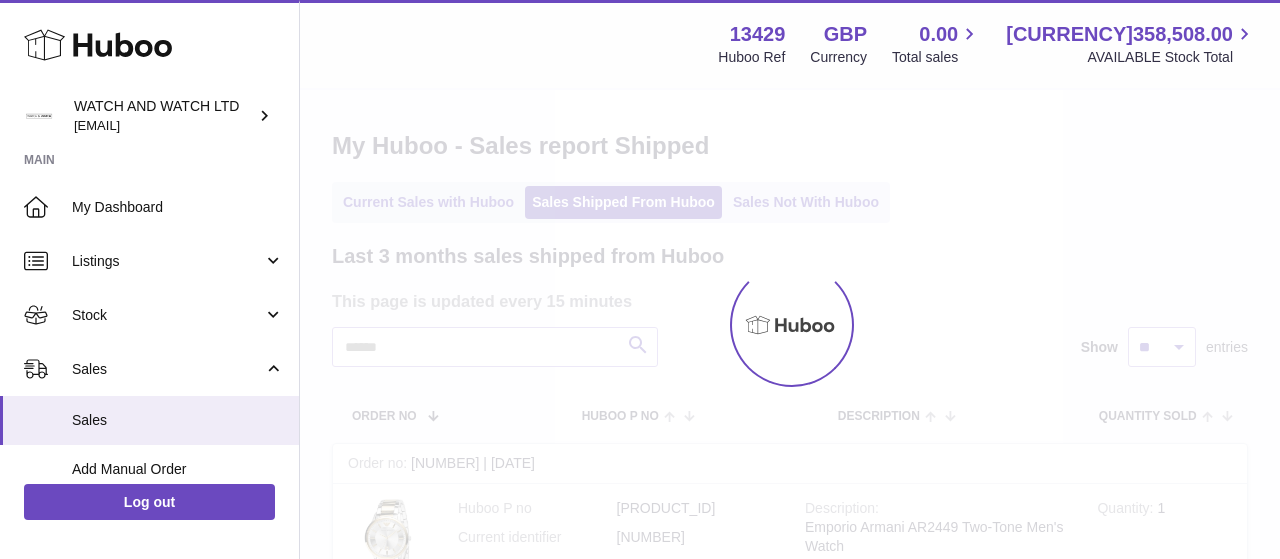 scroll, scrollTop: 0, scrollLeft: 0, axis: both 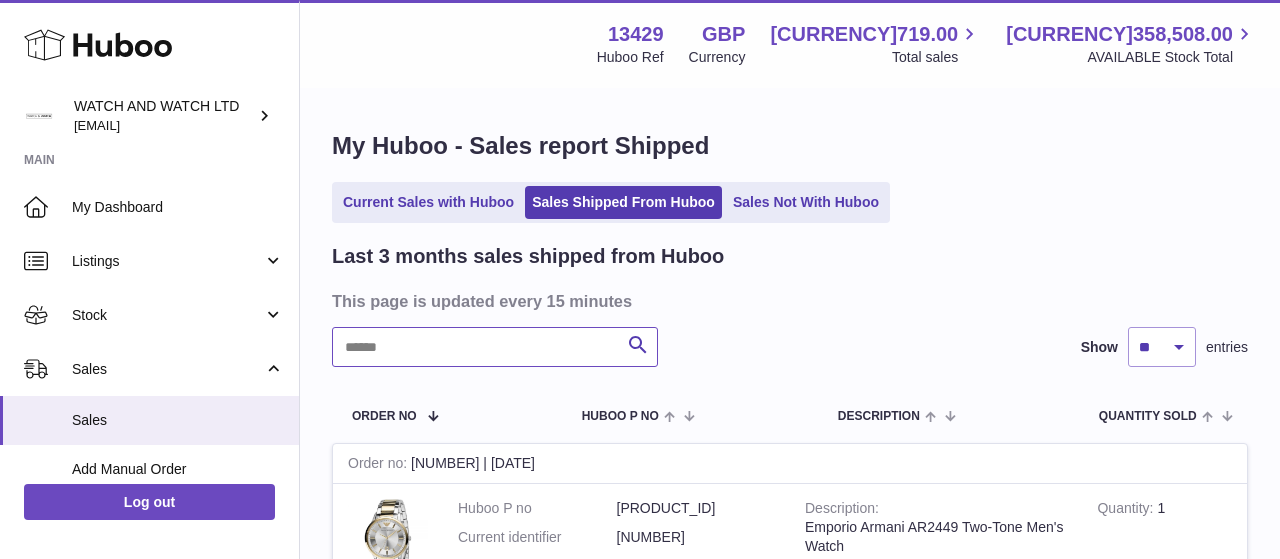click at bounding box center (495, 347) 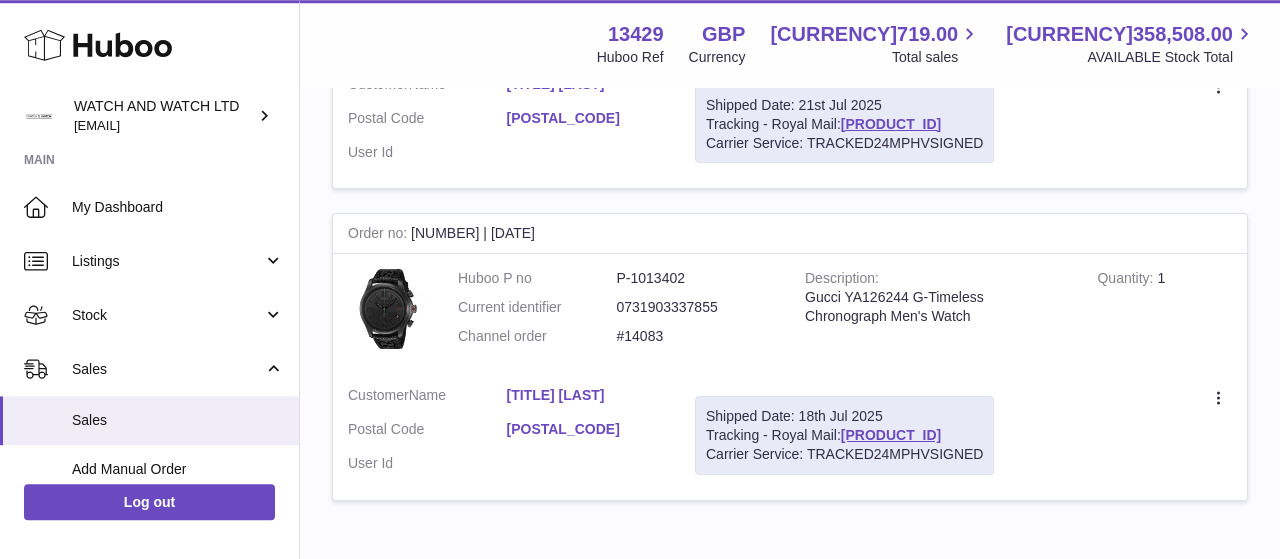 scroll, scrollTop: 624, scrollLeft: 0, axis: vertical 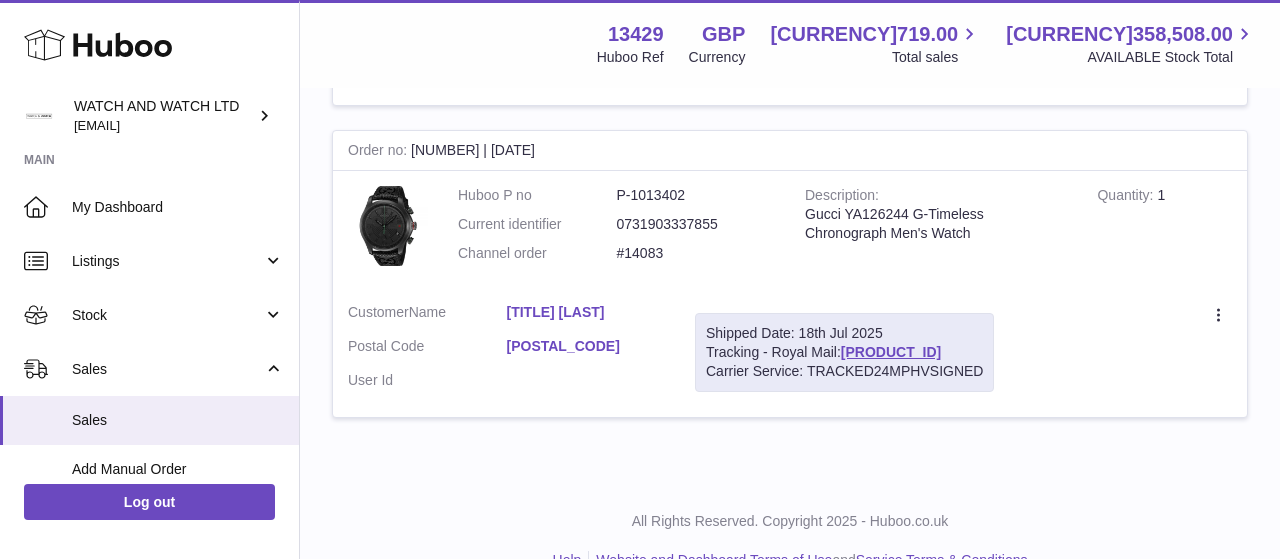type on "*******" 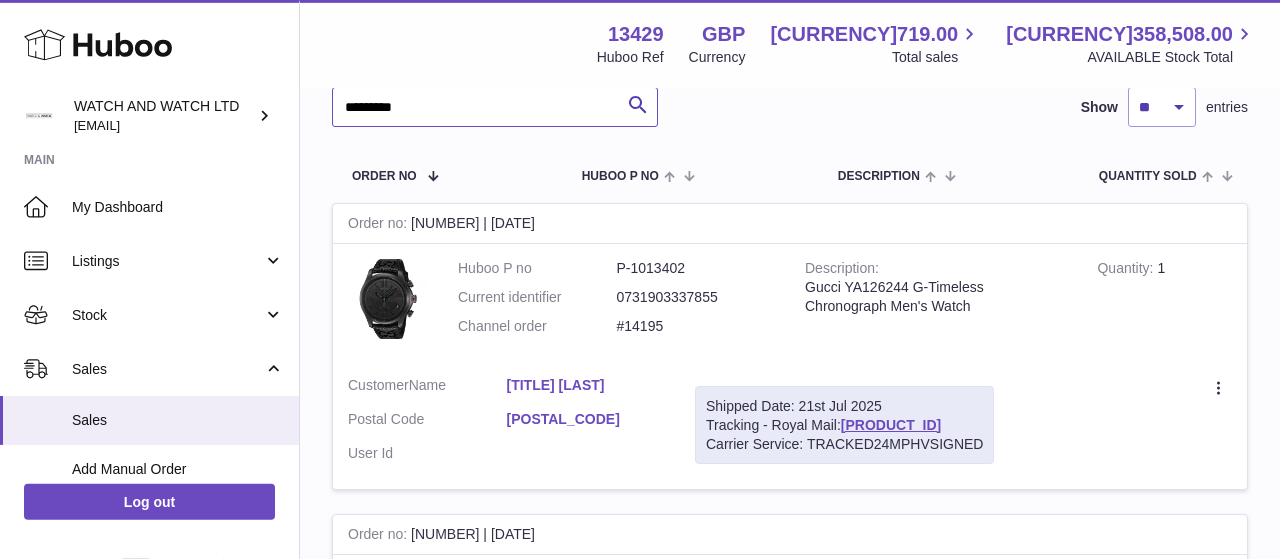 scroll, scrollTop: 208, scrollLeft: 0, axis: vertical 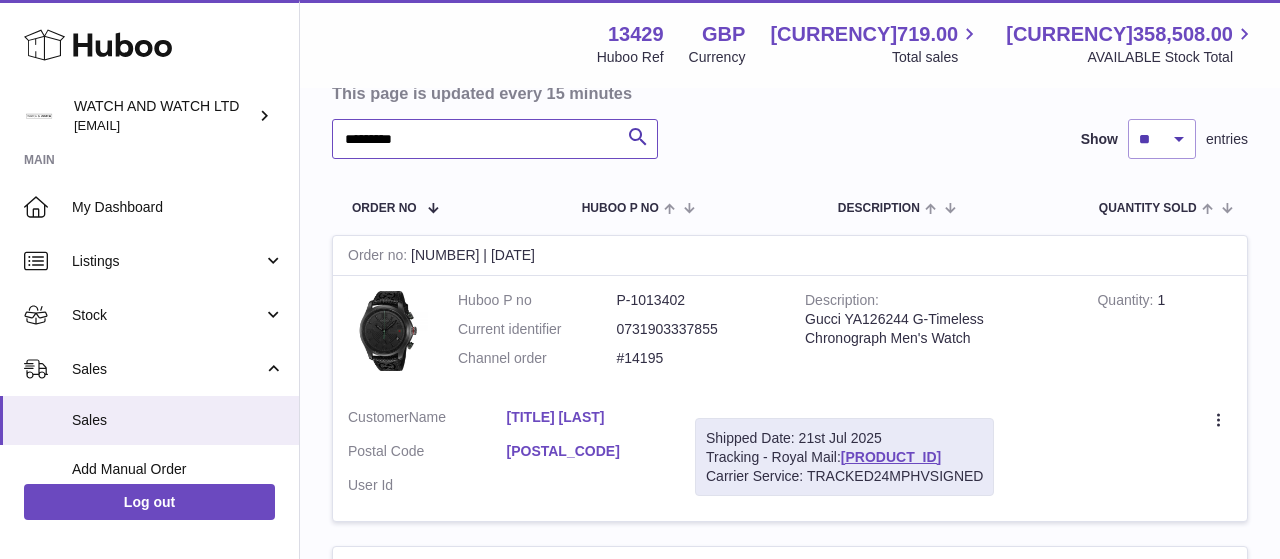 click on "*******" at bounding box center [495, 139] 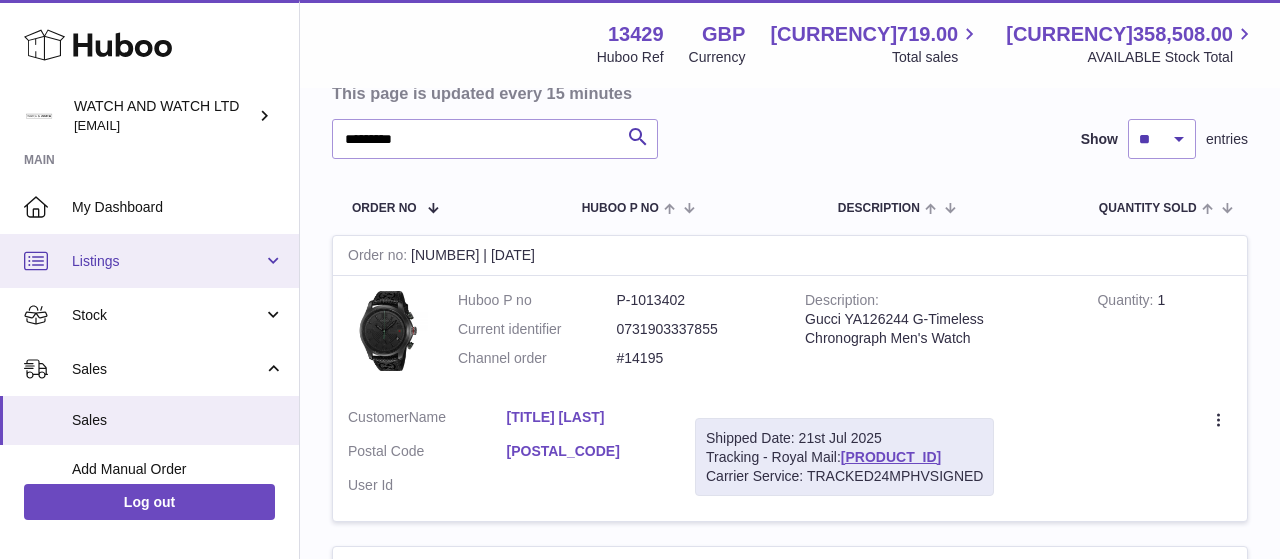 click on "Listings" at bounding box center [149, 261] 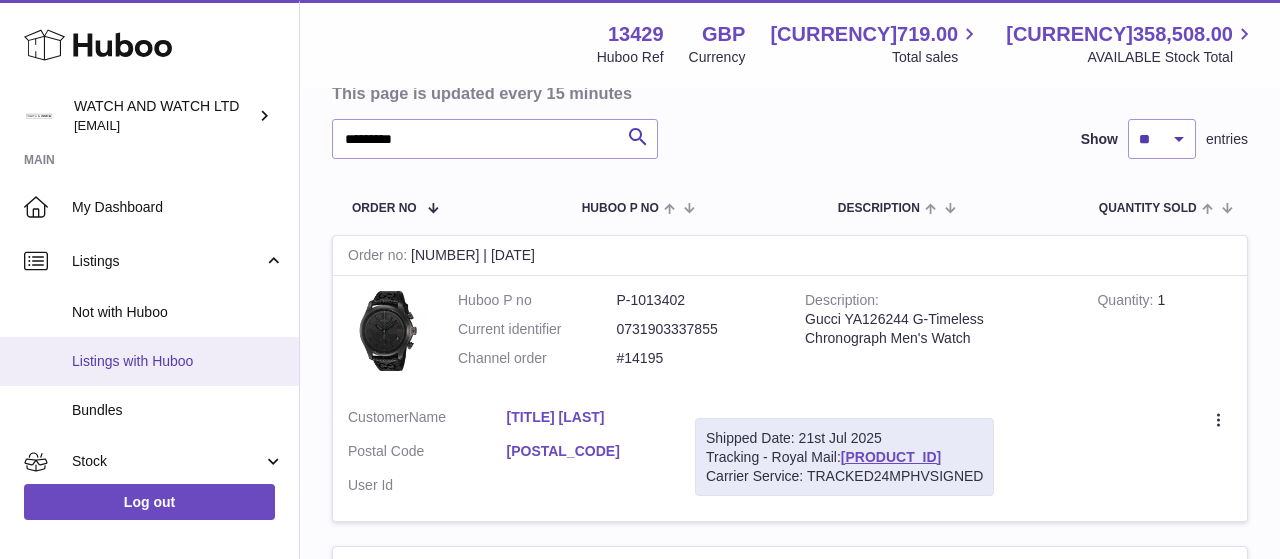 click on "Listings with Huboo" at bounding box center [178, 361] 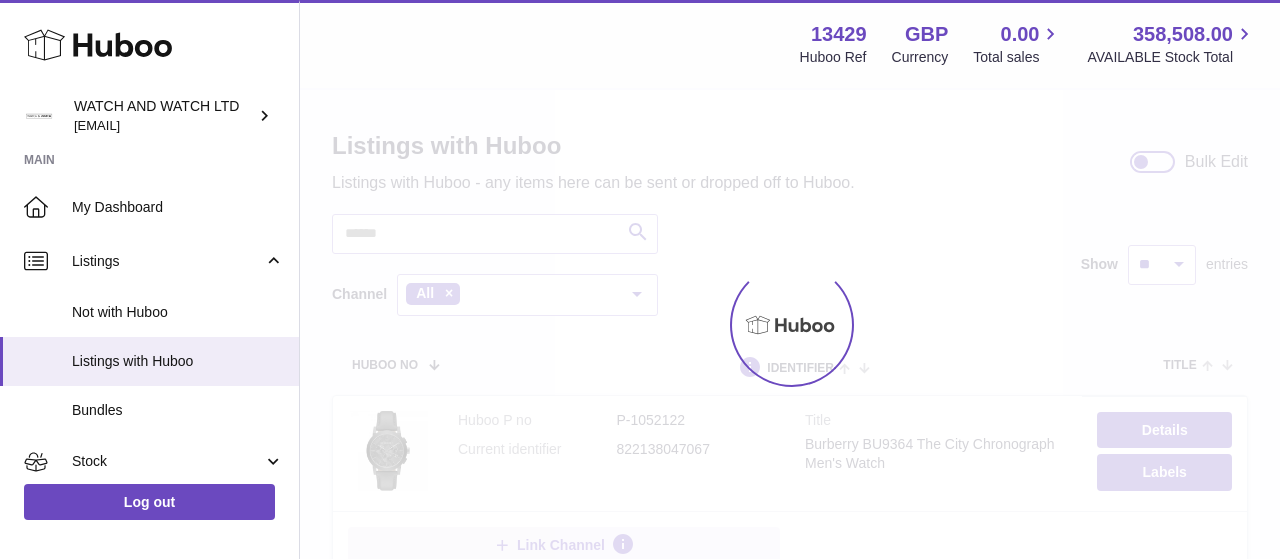scroll, scrollTop: 0, scrollLeft: 0, axis: both 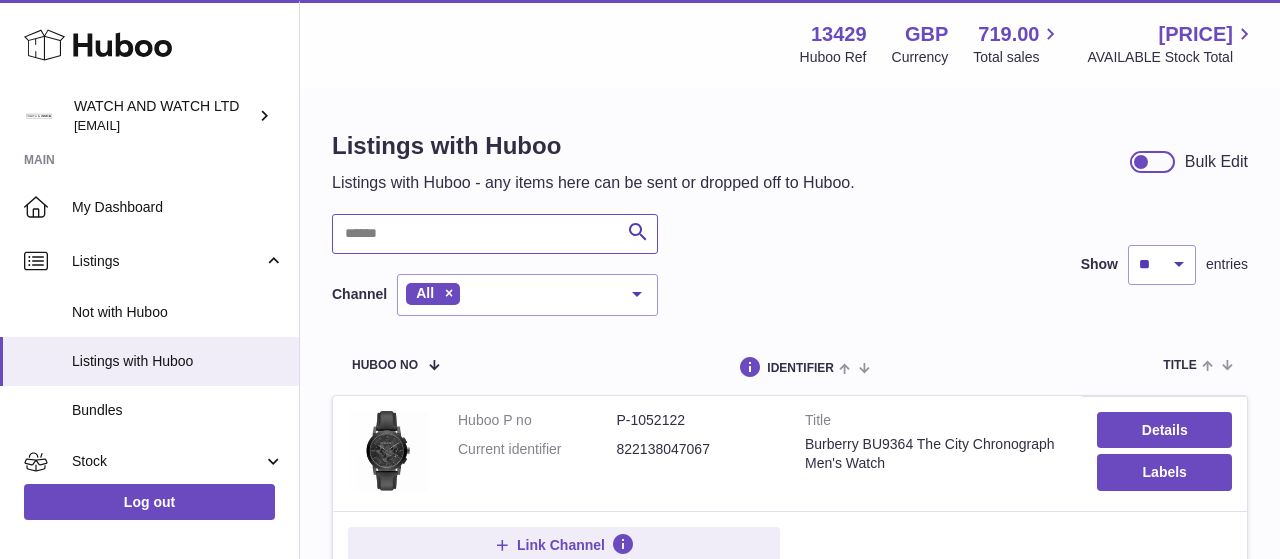 click at bounding box center [495, 234] 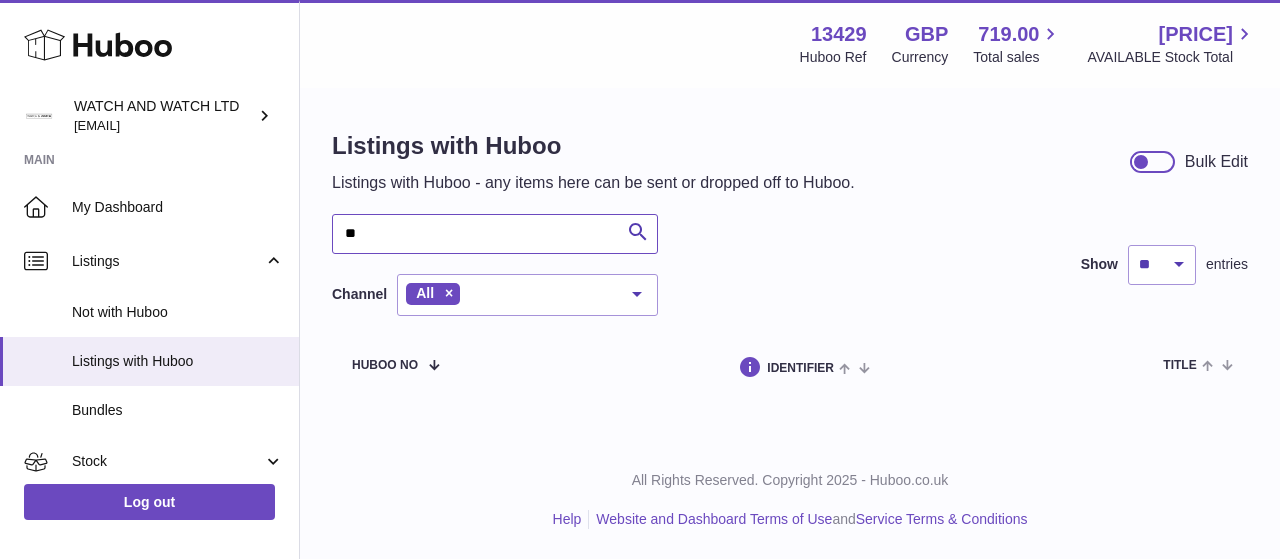 type on "*" 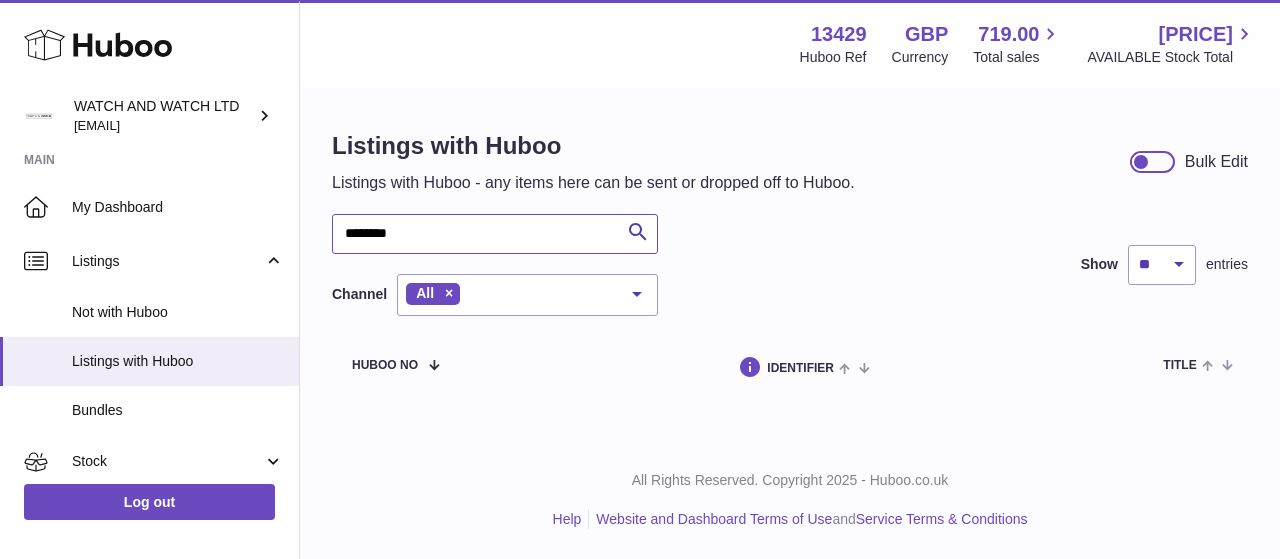 click on "********" at bounding box center (495, 234) 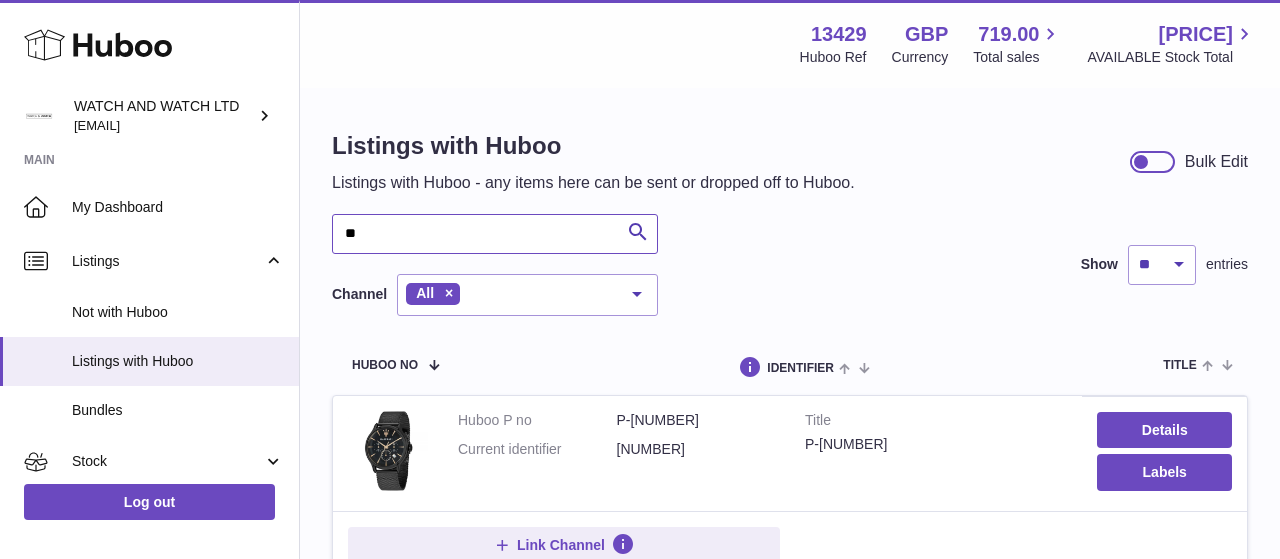 type on "*" 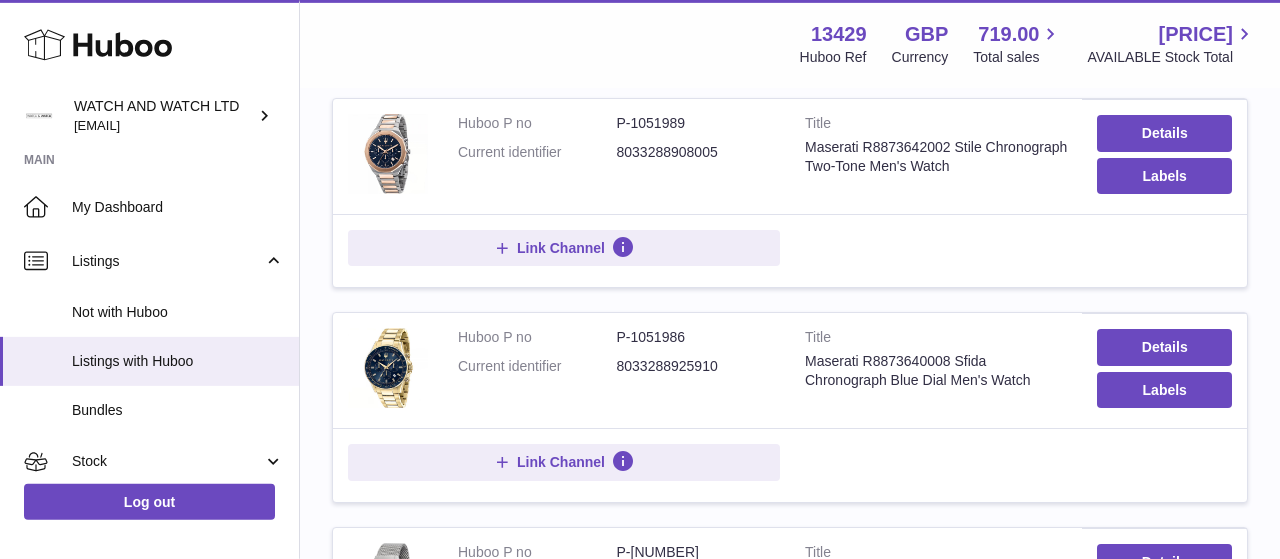 scroll, scrollTop: 104, scrollLeft: 0, axis: vertical 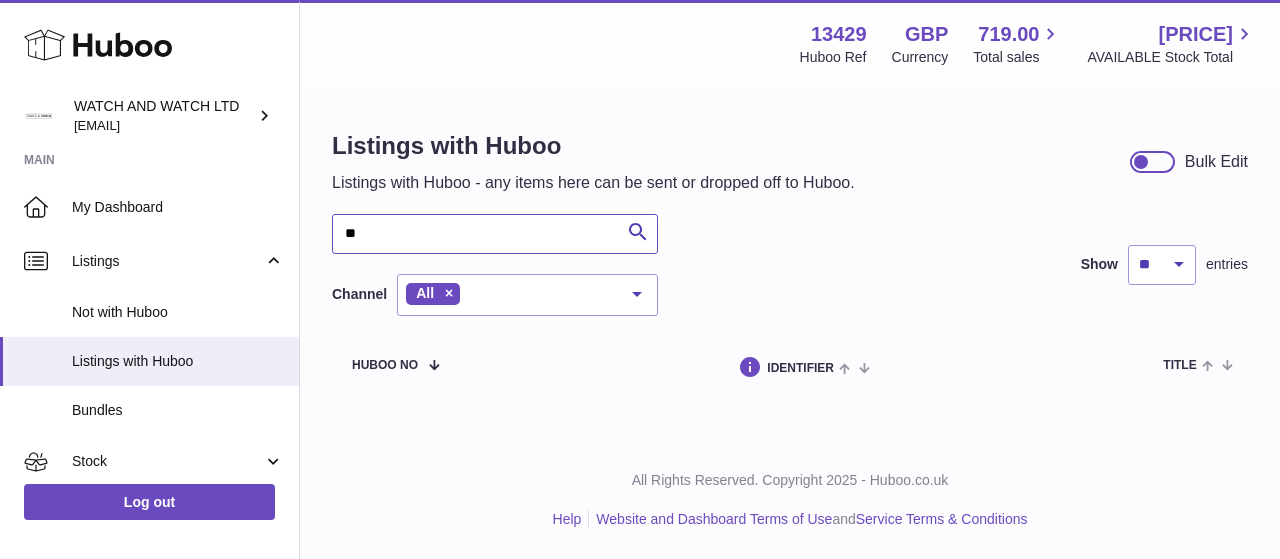 type on "*" 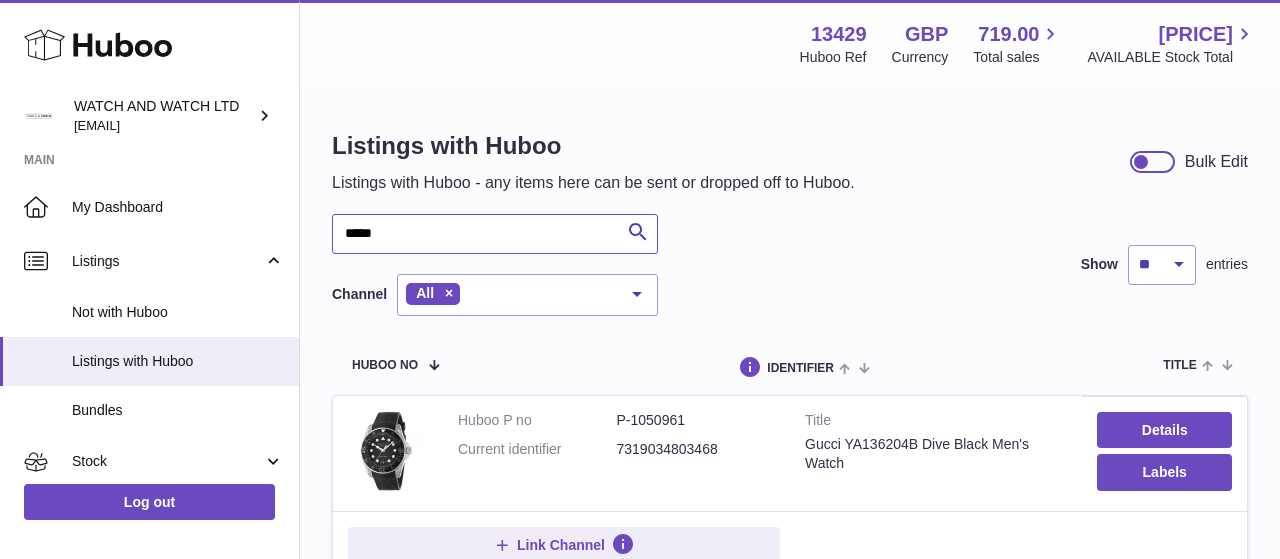 click on "*****" at bounding box center [495, 234] 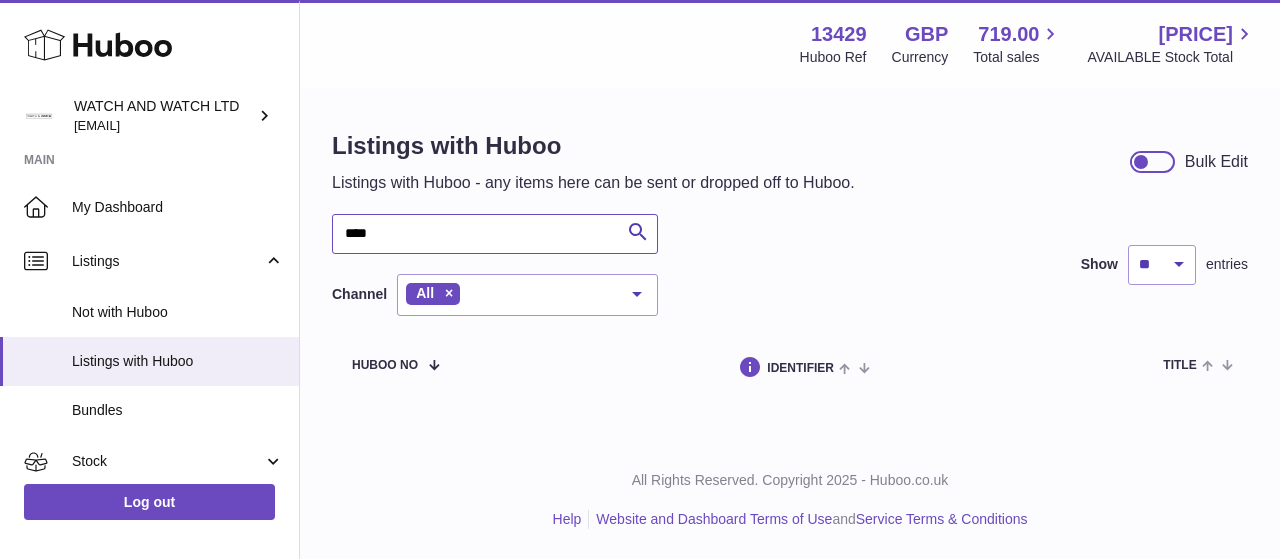 click on "****" at bounding box center (495, 234) 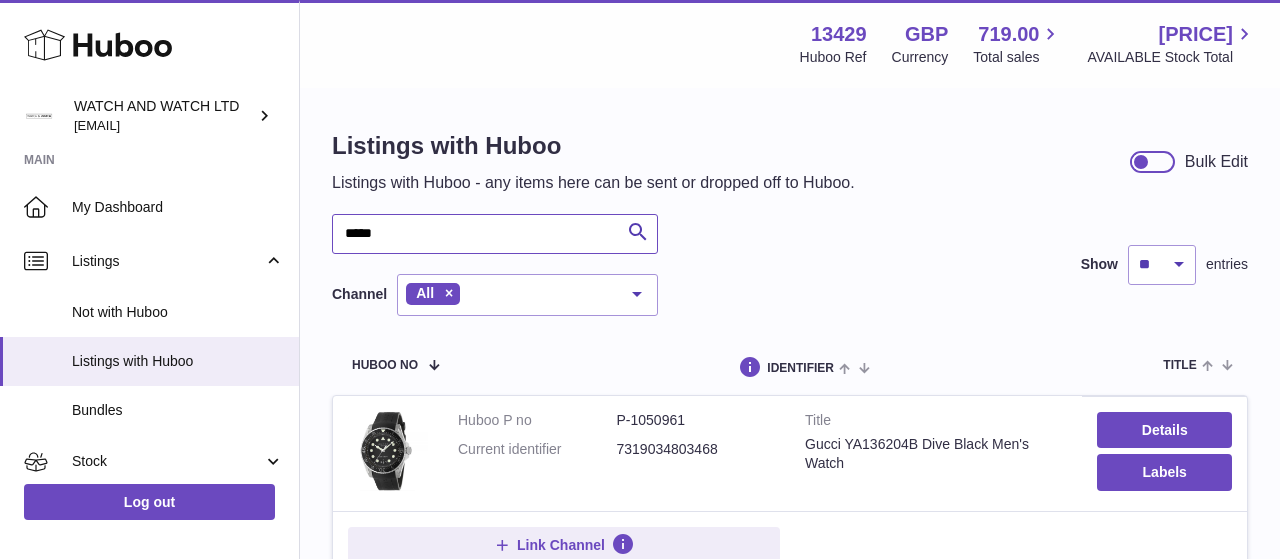 scroll, scrollTop: 104, scrollLeft: 0, axis: vertical 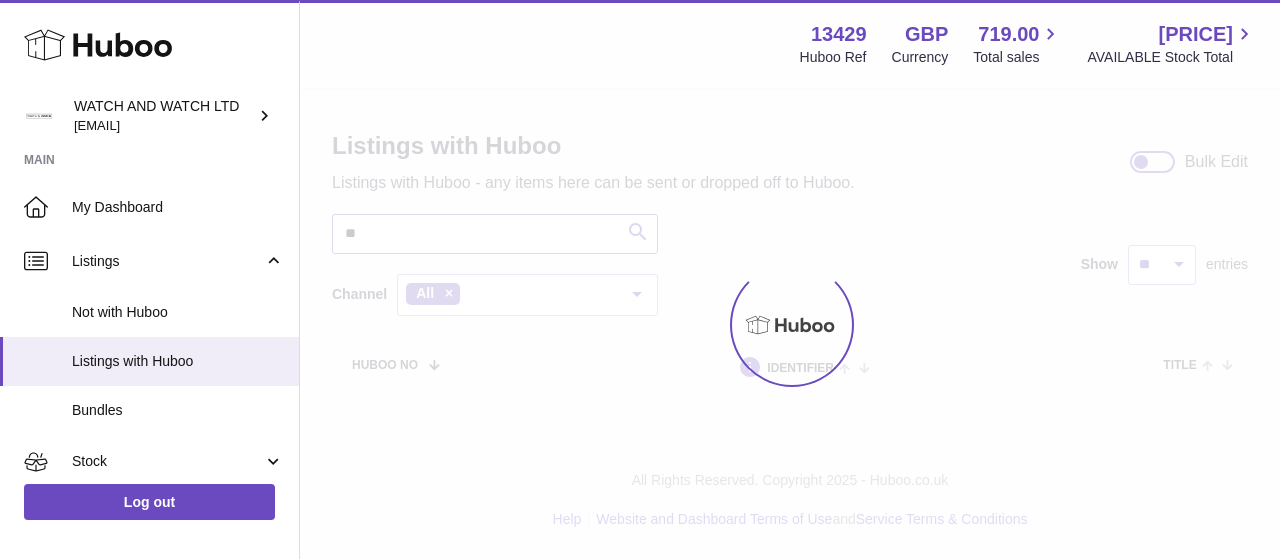type on "*" 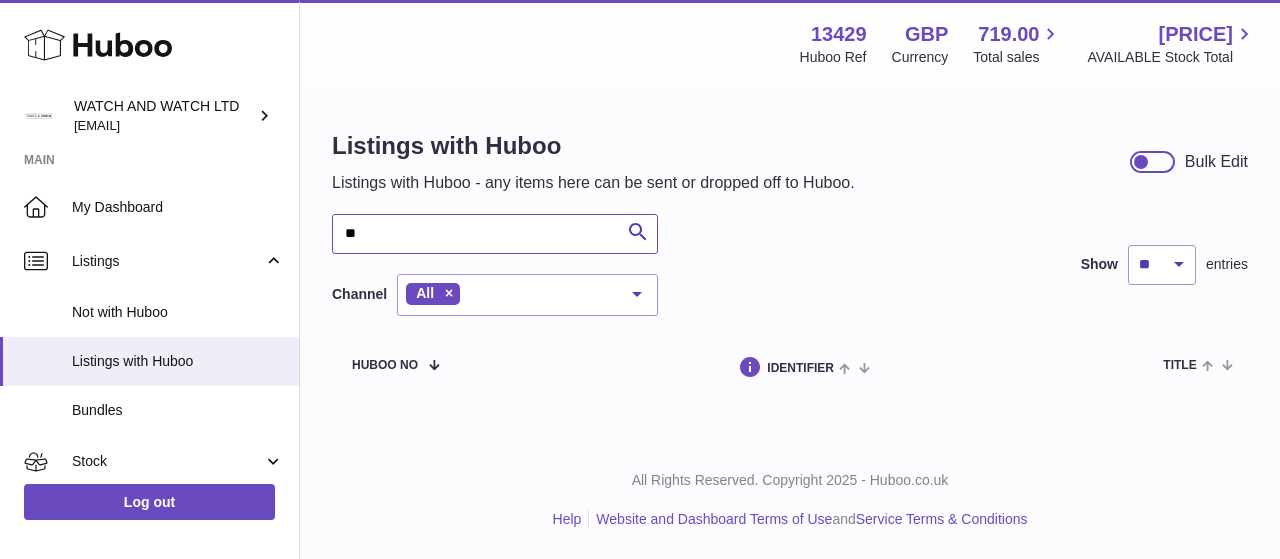 type on "*" 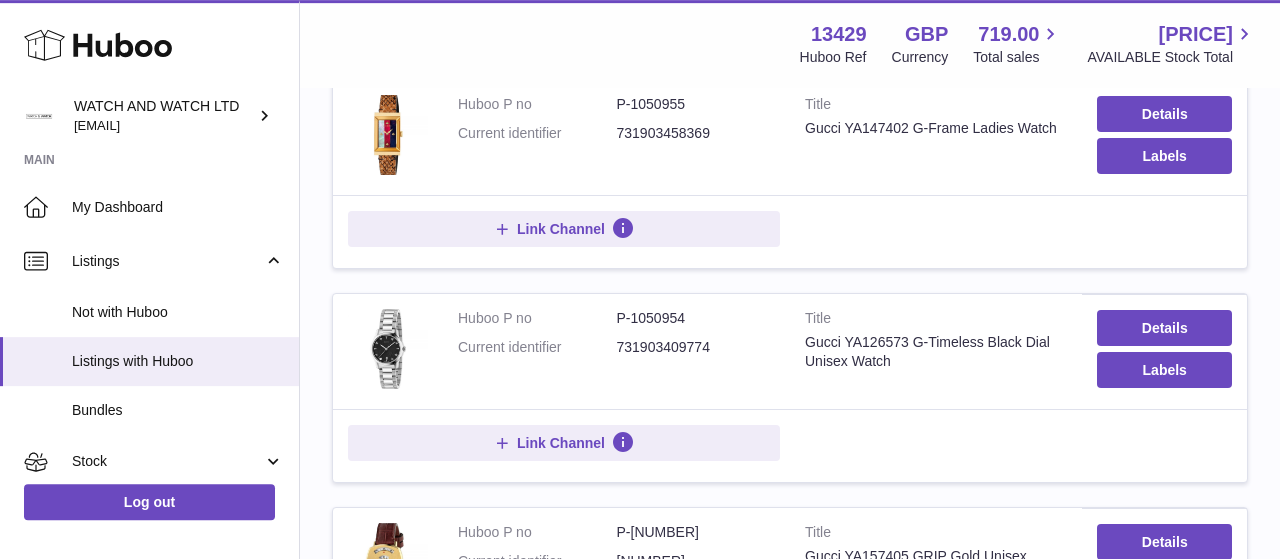 scroll, scrollTop: 1352, scrollLeft: 0, axis: vertical 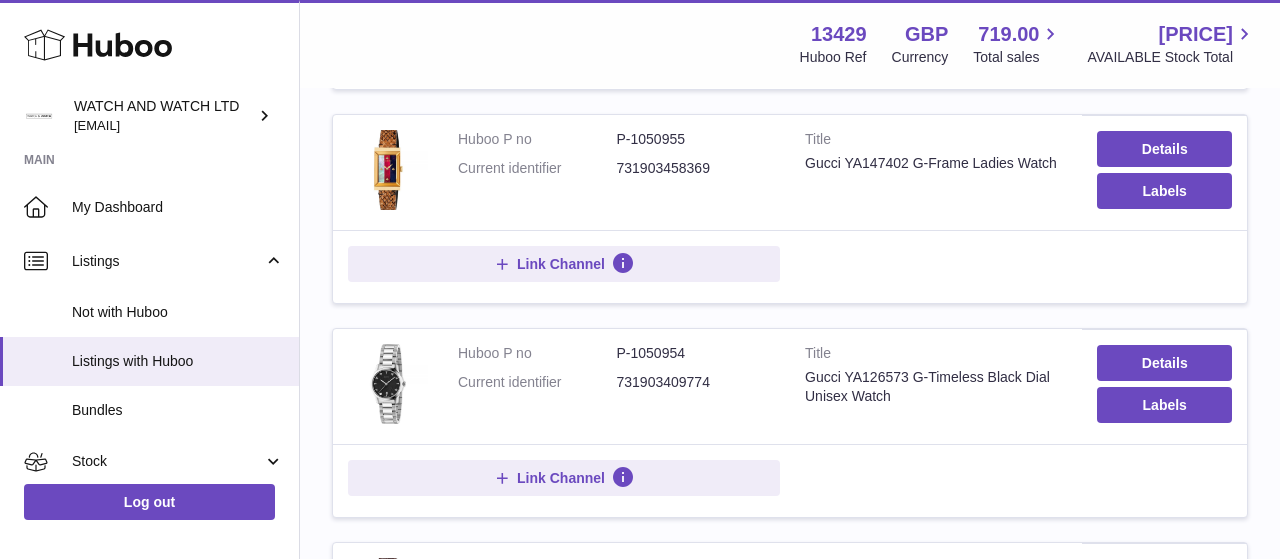click on "Gucci YA147402 G-Frame Ladies Watch" at bounding box center (936, 163) 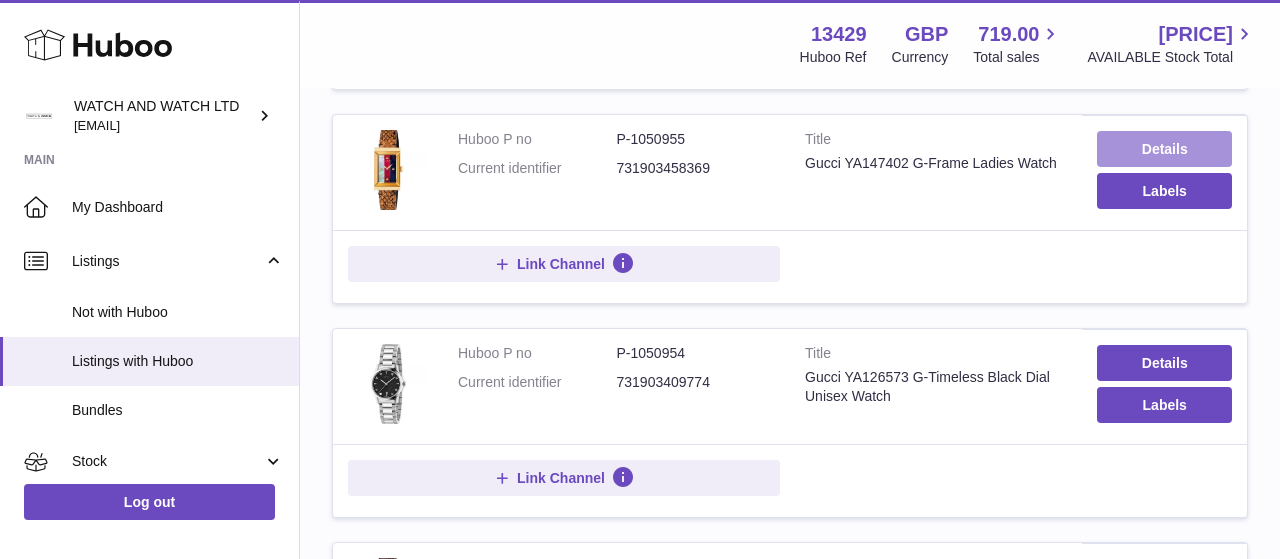 click on "Details" at bounding box center [1164, 149] 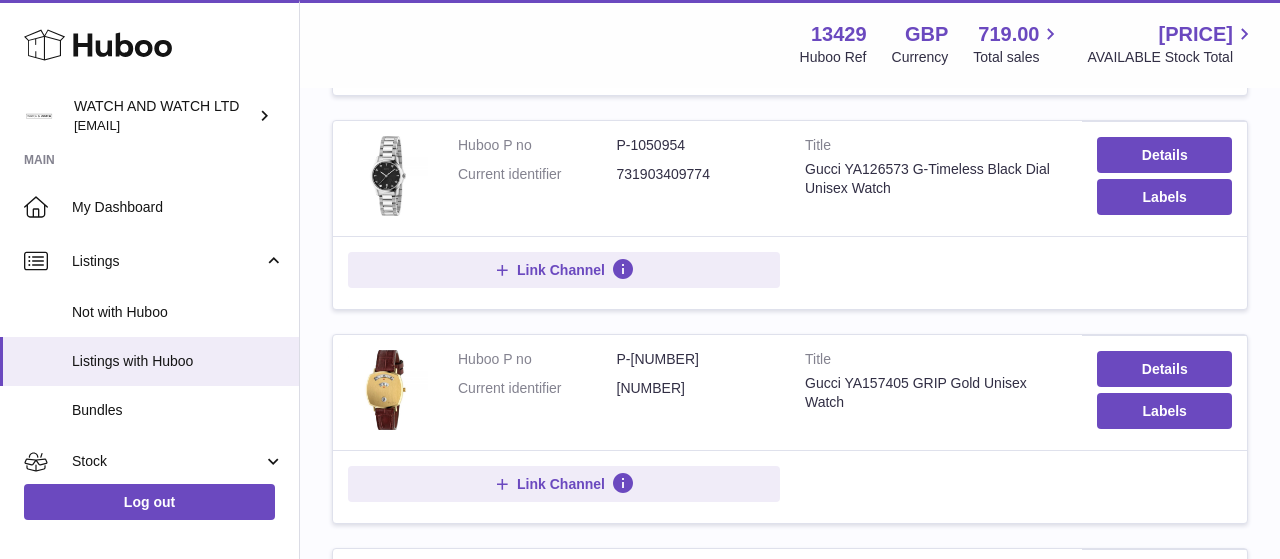 scroll, scrollTop: 1352, scrollLeft: 0, axis: vertical 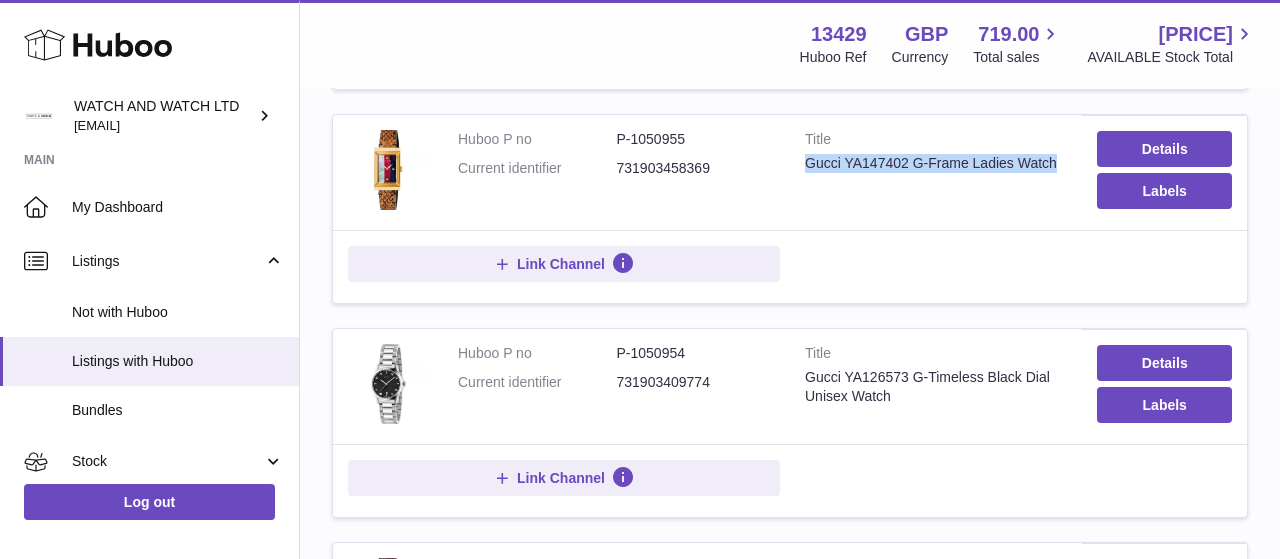 drag, startPoint x: 804, startPoint y: 157, endPoint x: 1026, endPoint y: 166, distance: 222.18236 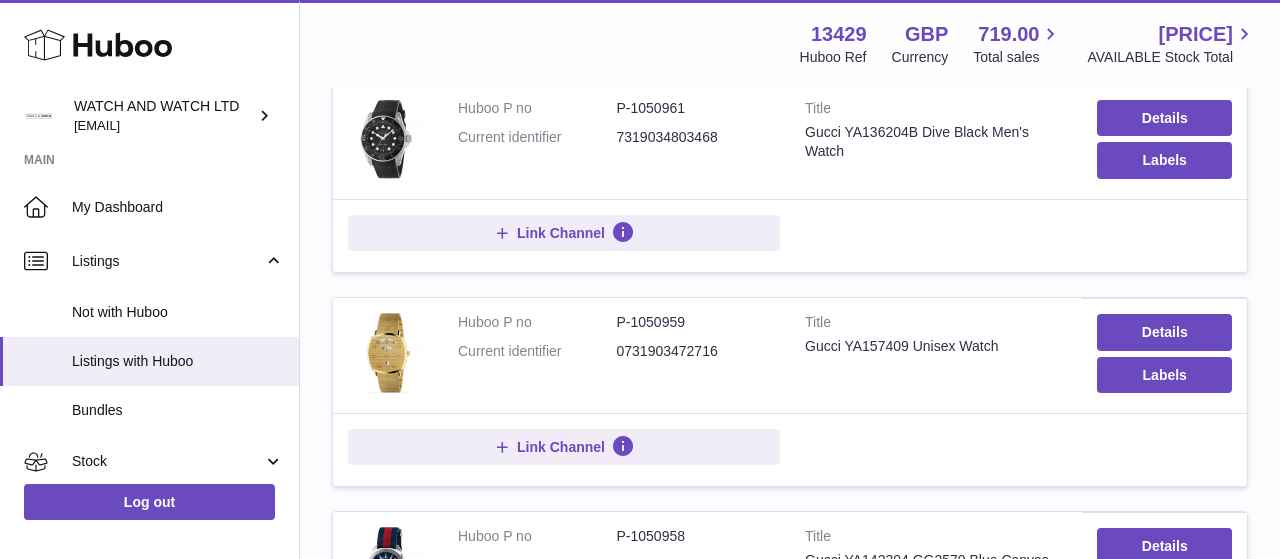 scroll, scrollTop: 0, scrollLeft: 0, axis: both 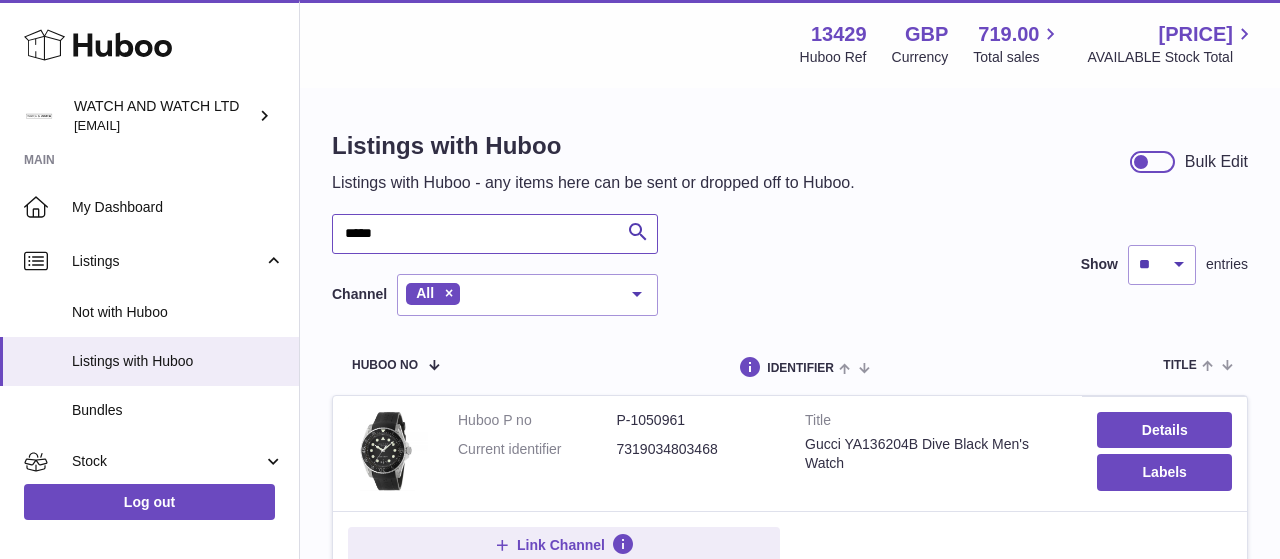 click on "*****" at bounding box center (495, 234) 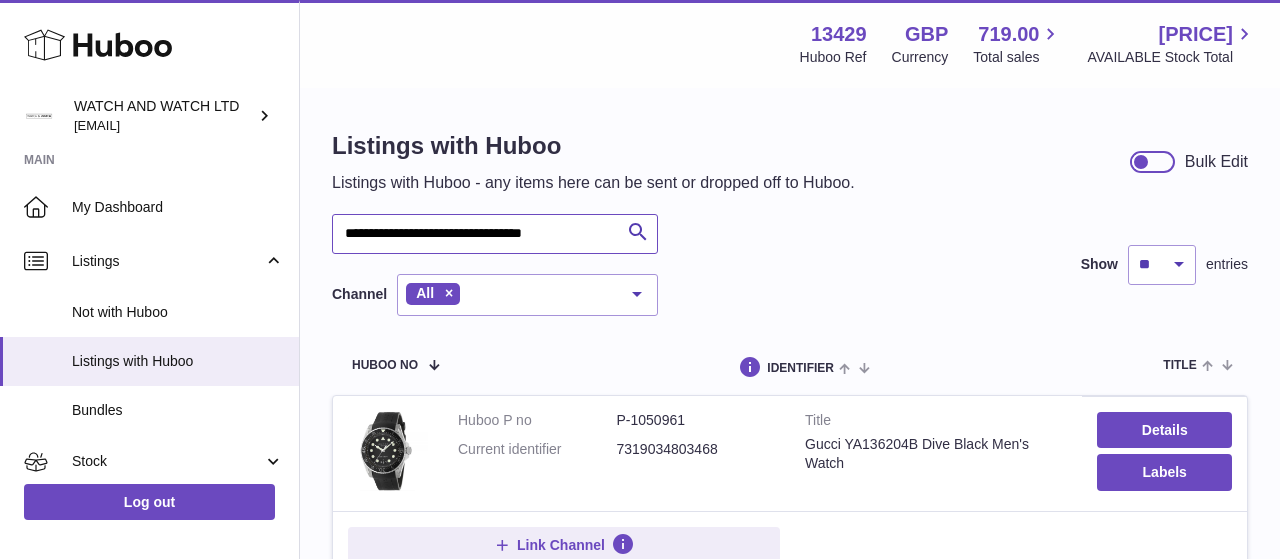 scroll, scrollTop: 0, scrollLeft: 1, axis: horizontal 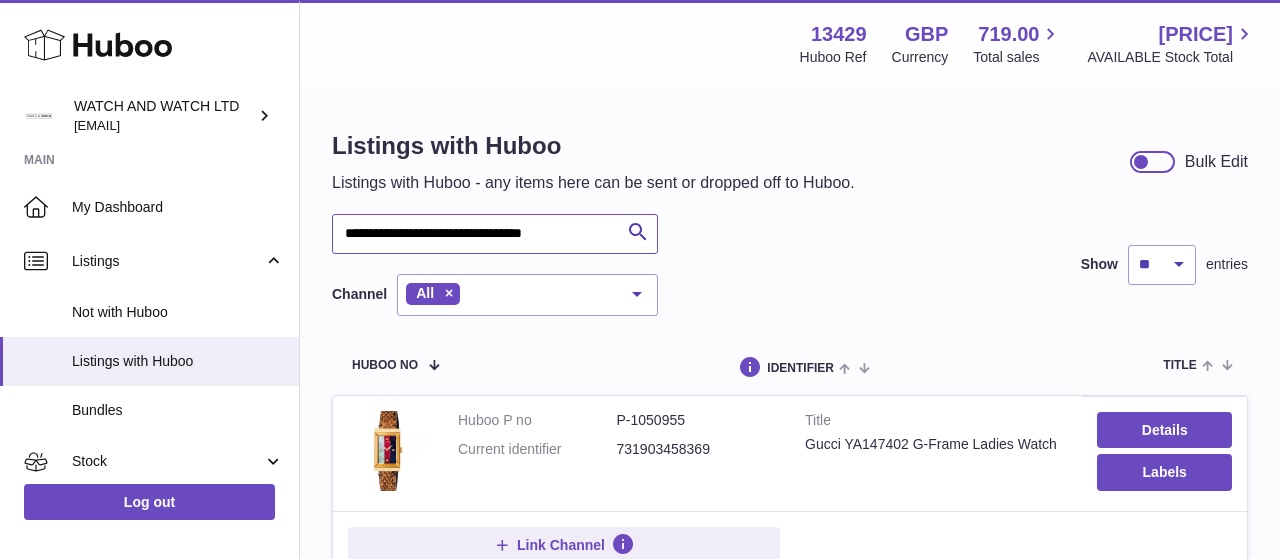 drag, startPoint x: 390, startPoint y: 234, endPoint x: 453, endPoint y: 234, distance: 63 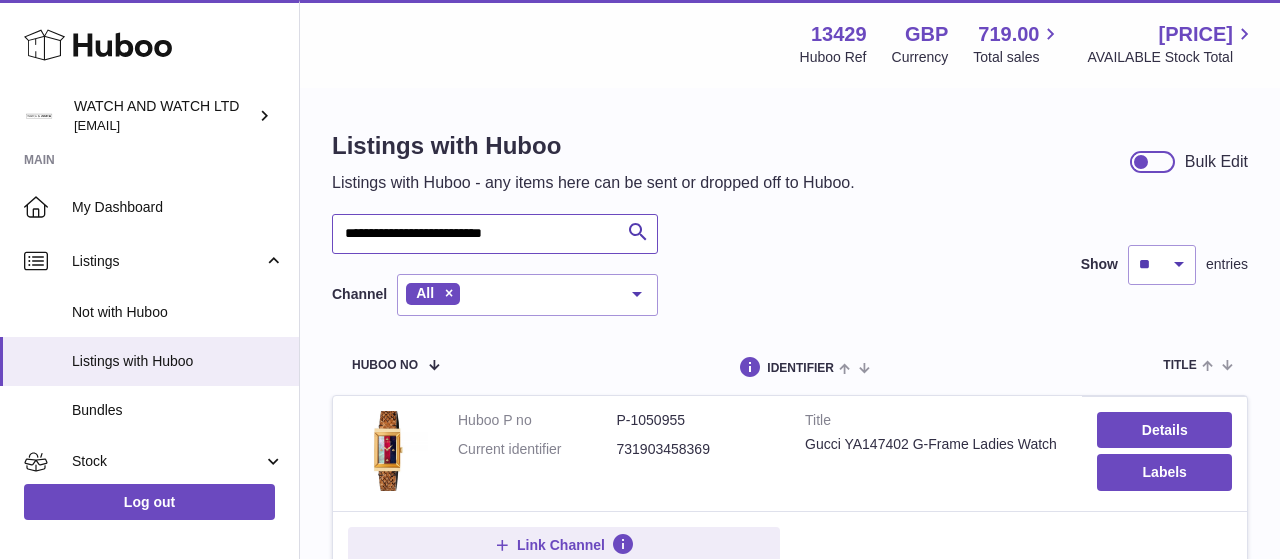 scroll, scrollTop: 0, scrollLeft: 0, axis: both 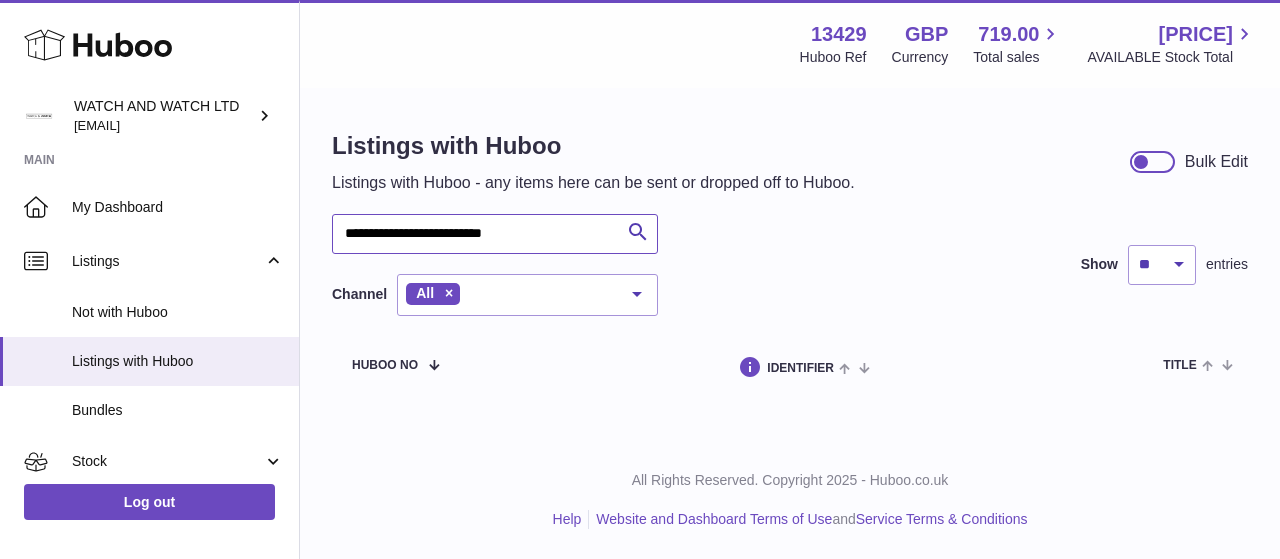 click on "**********" at bounding box center [495, 234] 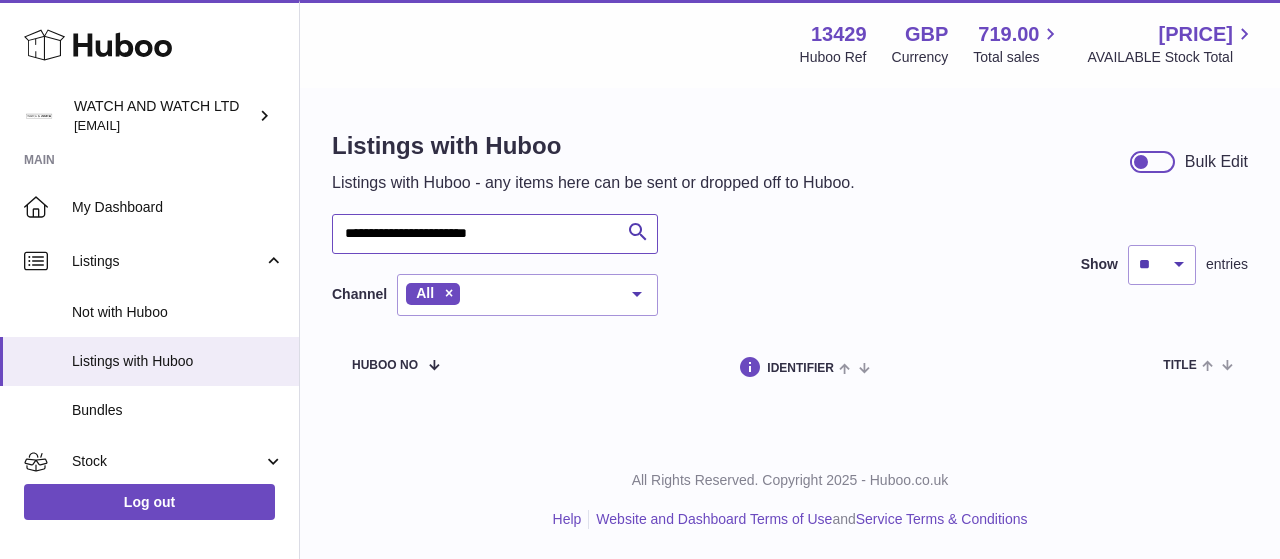 drag, startPoint x: 570, startPoint y: 242, endPoint x: 389, endPoint y: 236, distance: 181.09943 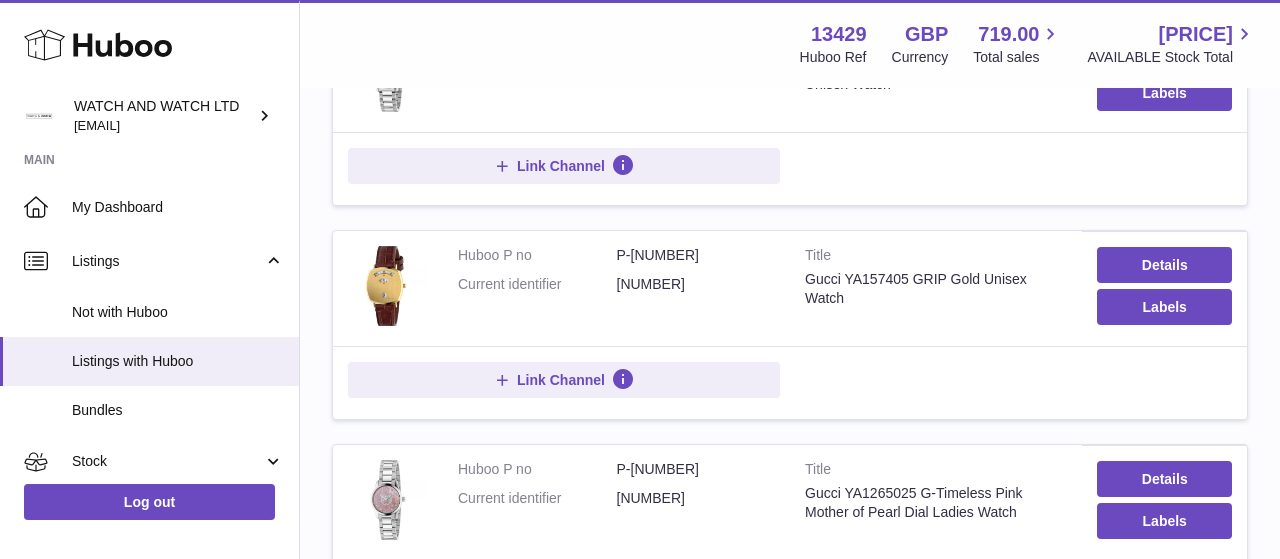 scroll, scrollTop: 2170, scrollLeft: 0, axis: vertical 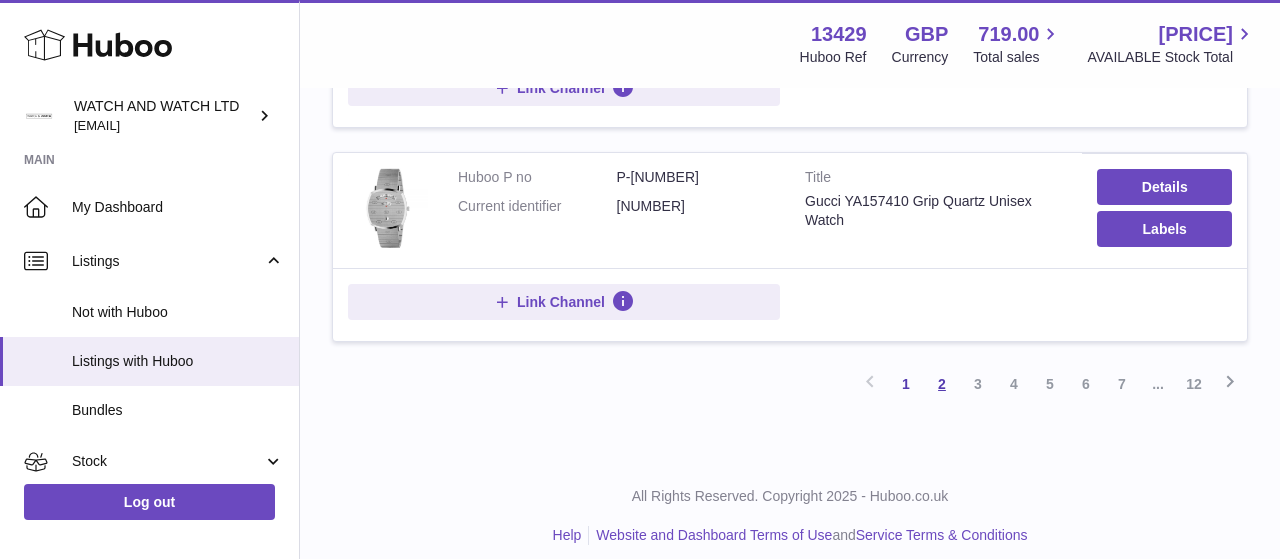 click on "2" at bounding box center [942, 384] 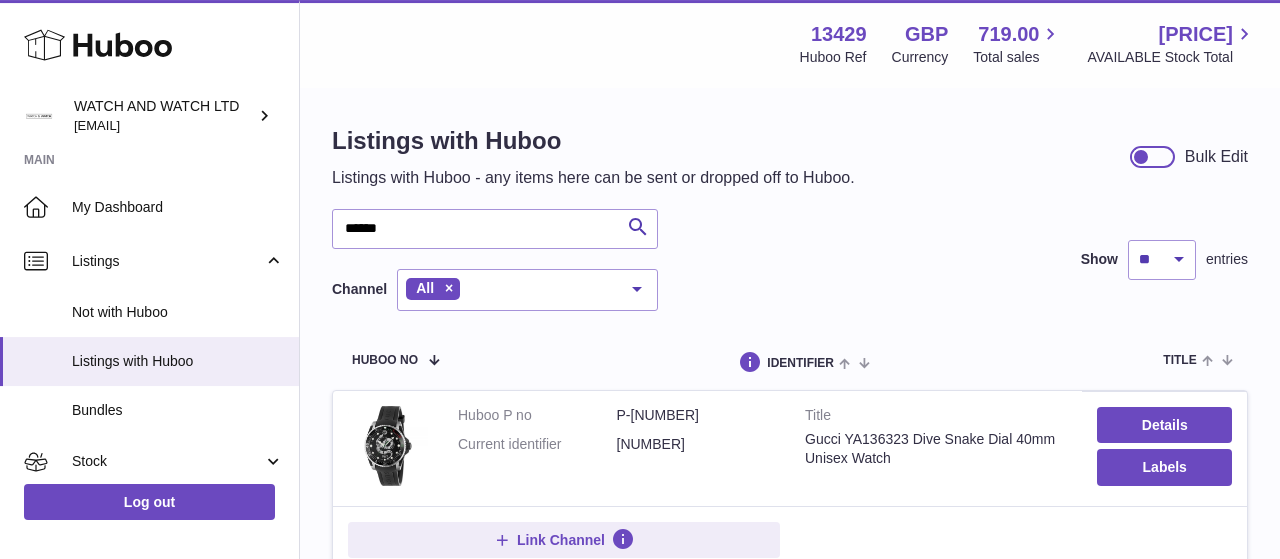 scroll, scrollTop: 0, scrollLeft: 0, axis: both 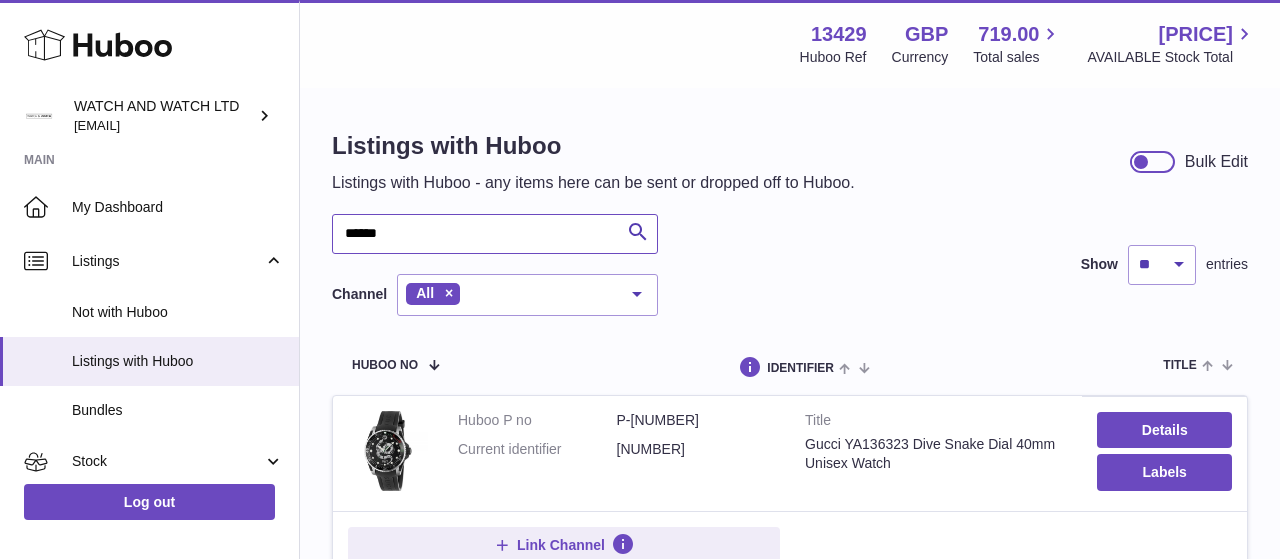click on "*****" at bounding box center (495, 234) 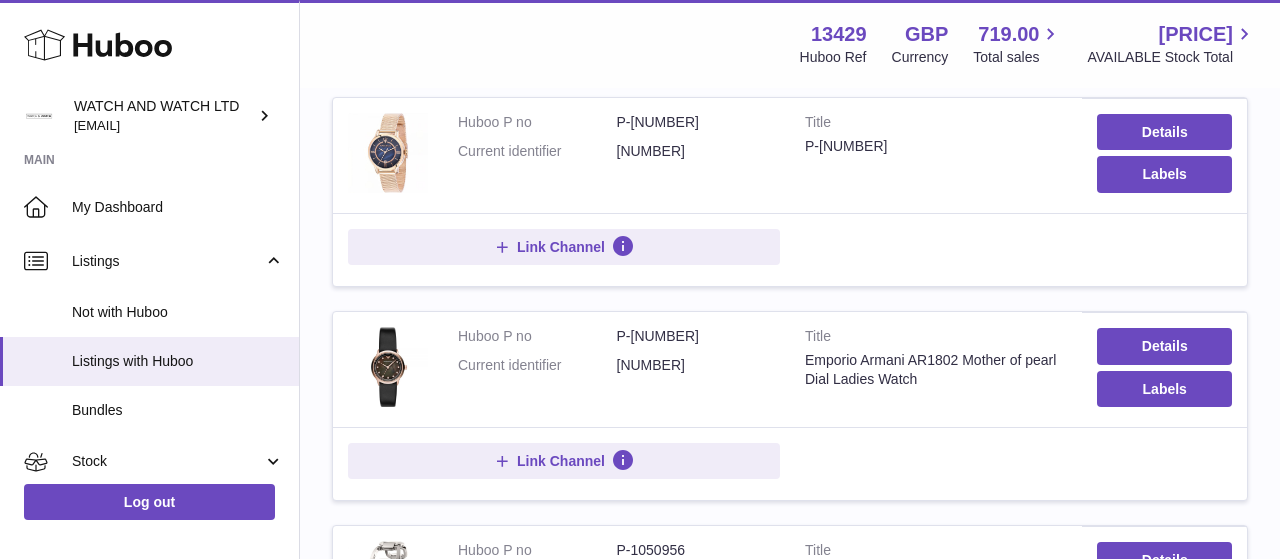 scroll, scrollTop: 0, scrollLeft: 0, axis: both 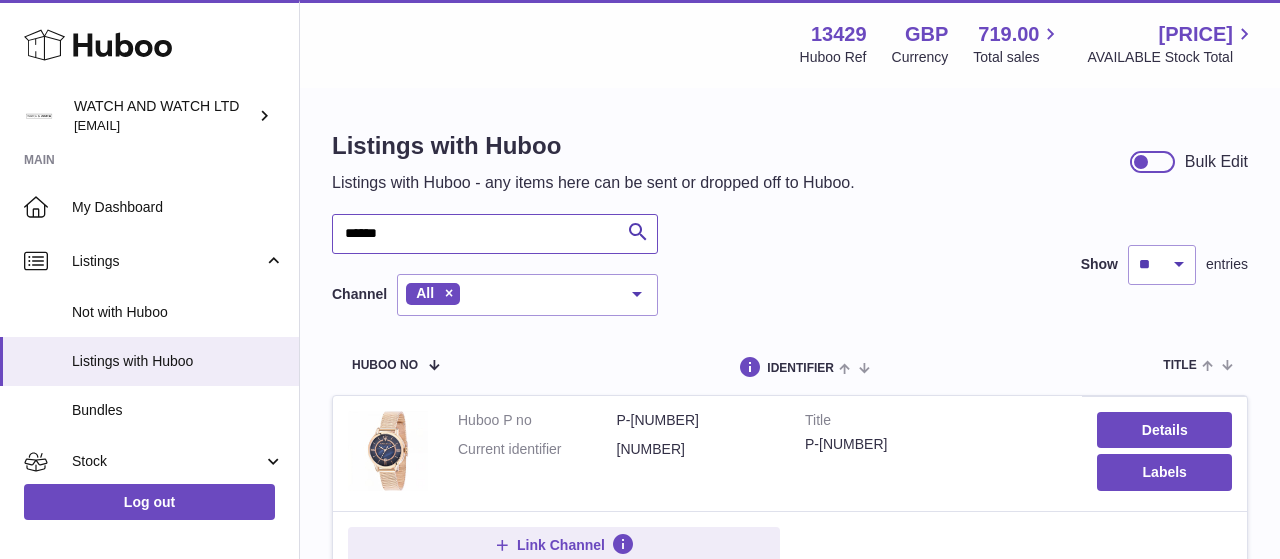 click on "******" at bounding box center [495, 234] 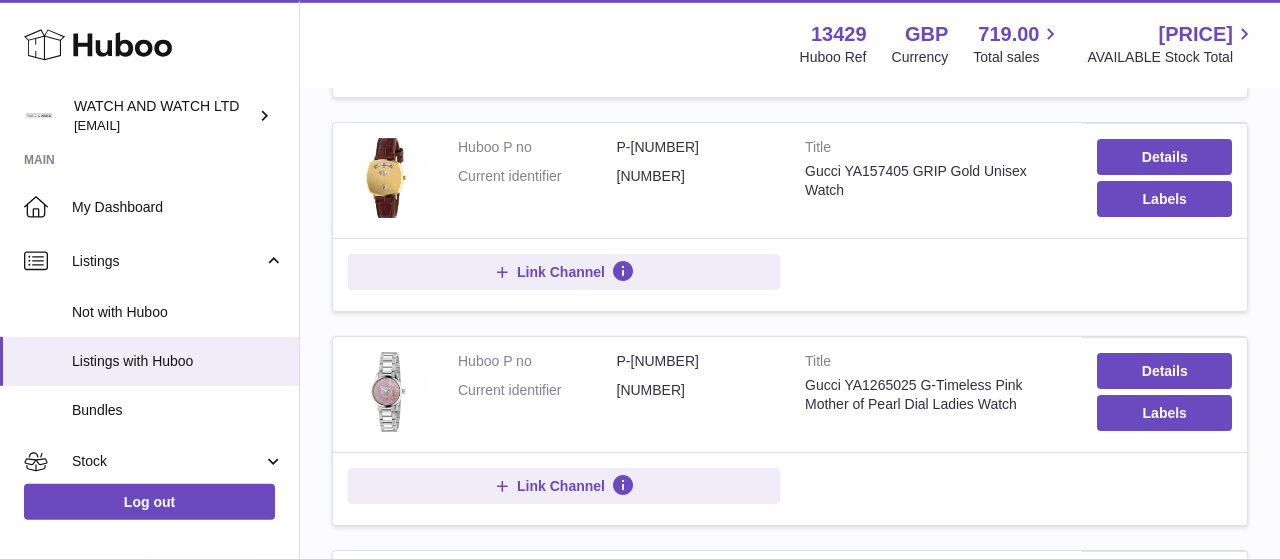 scroll, scrollTop: 2170, scrollLeft: 0, axis: vertical 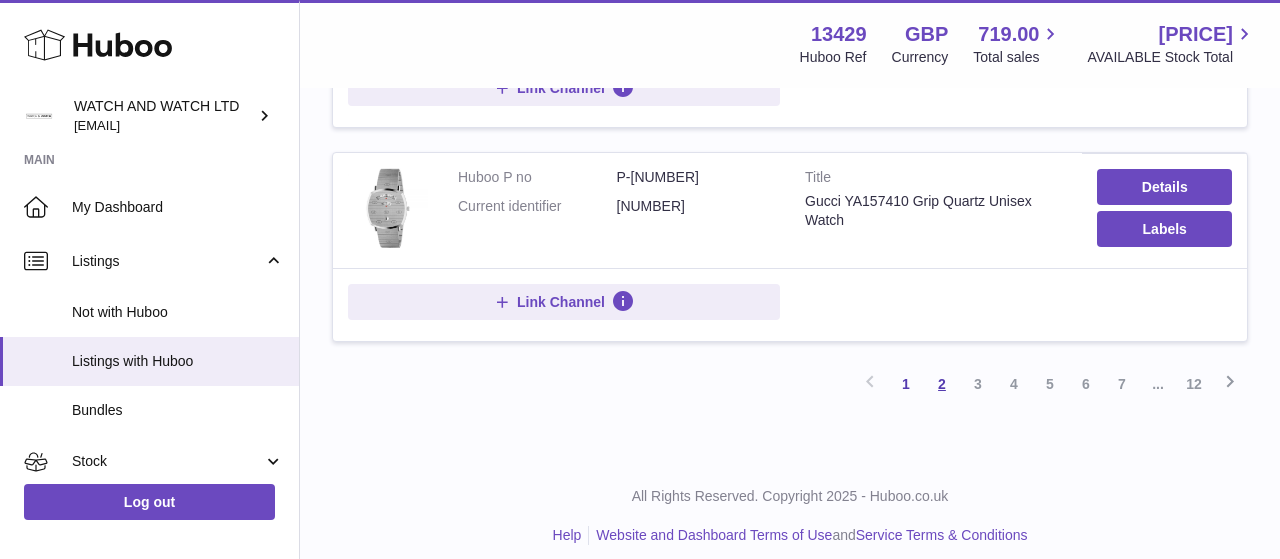 type on "*****" 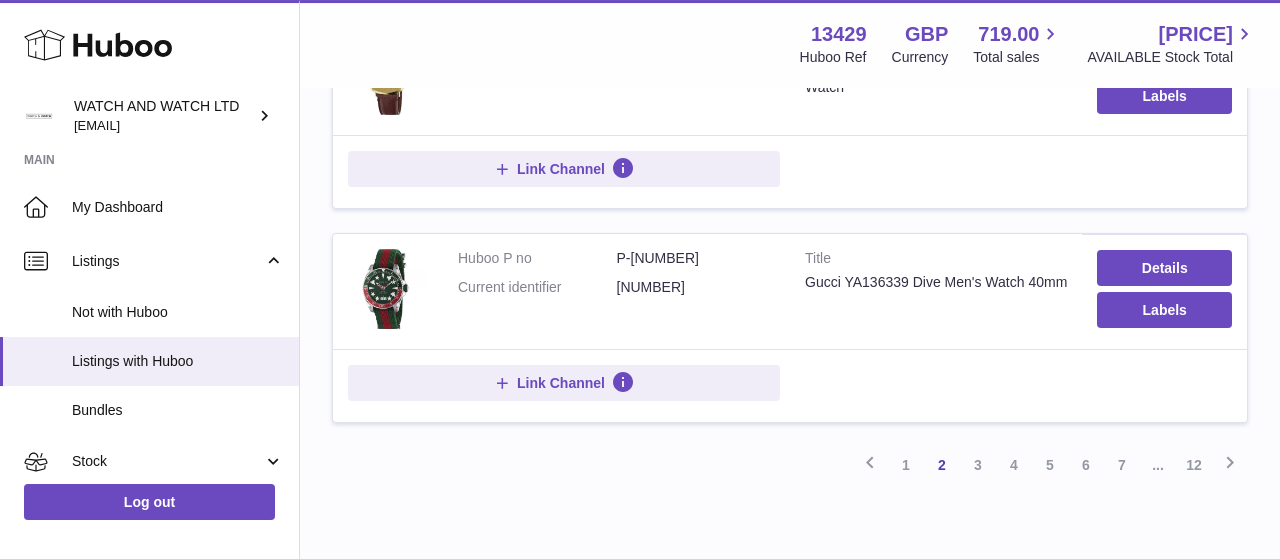 scroll, scrollTop: 2172, scrollLeft: 0, axis: vertical 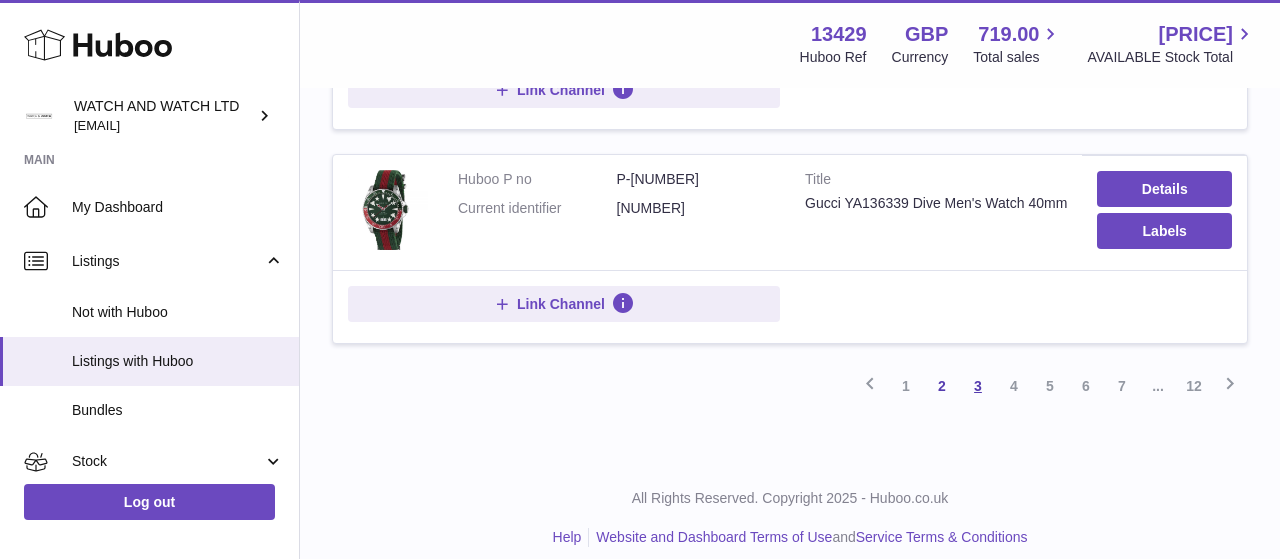 click on "3" at bounding box center [978, 386] 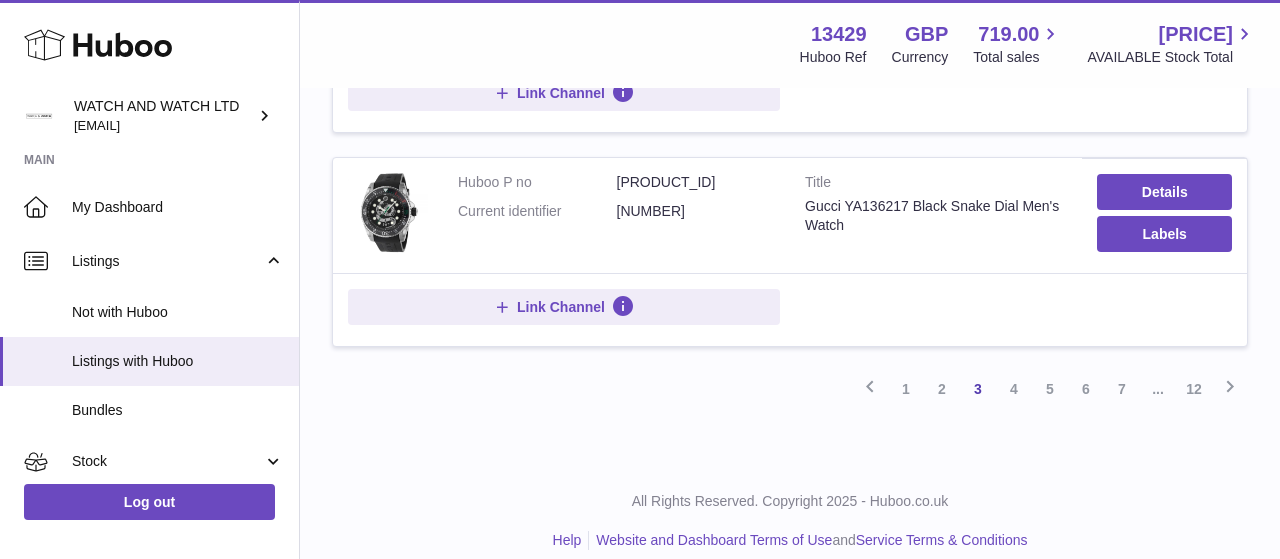 scroll, scrollTop: 2170, scrollLeft: 0, axis: vertical 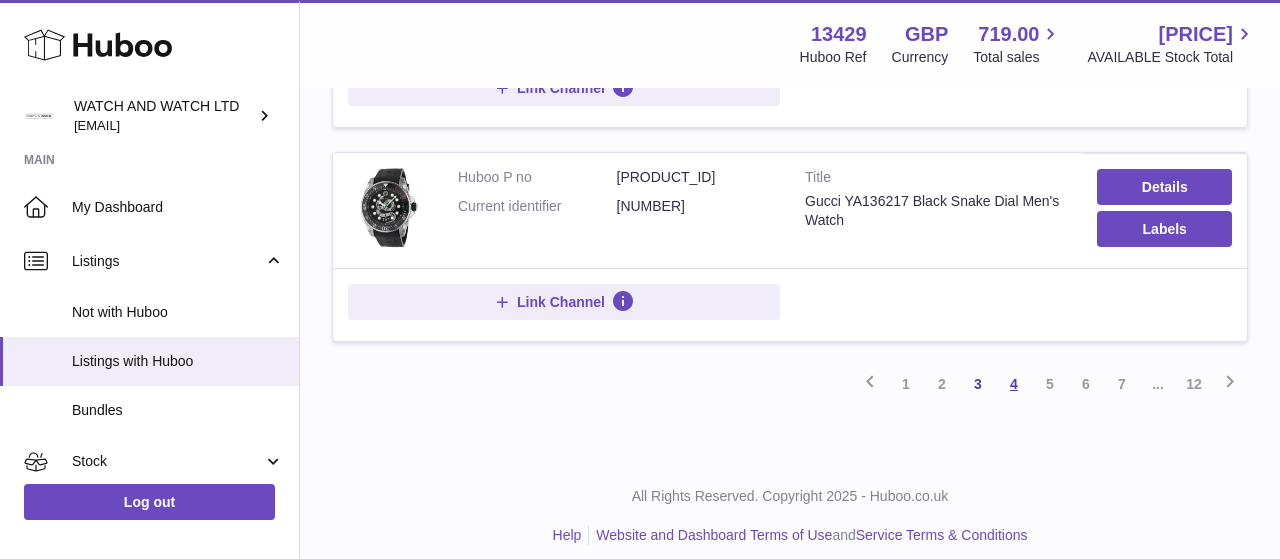 click on "4" at bounding box center (1014, 384) 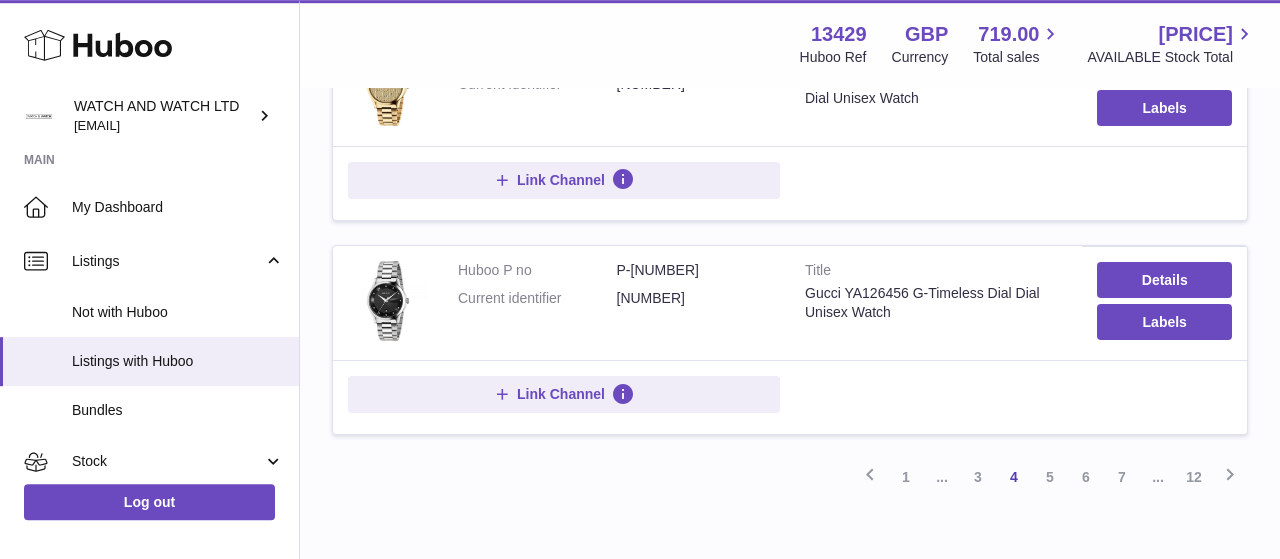 scroll, scrollTop: 2166, scrollLeft: 0, axis: vertical 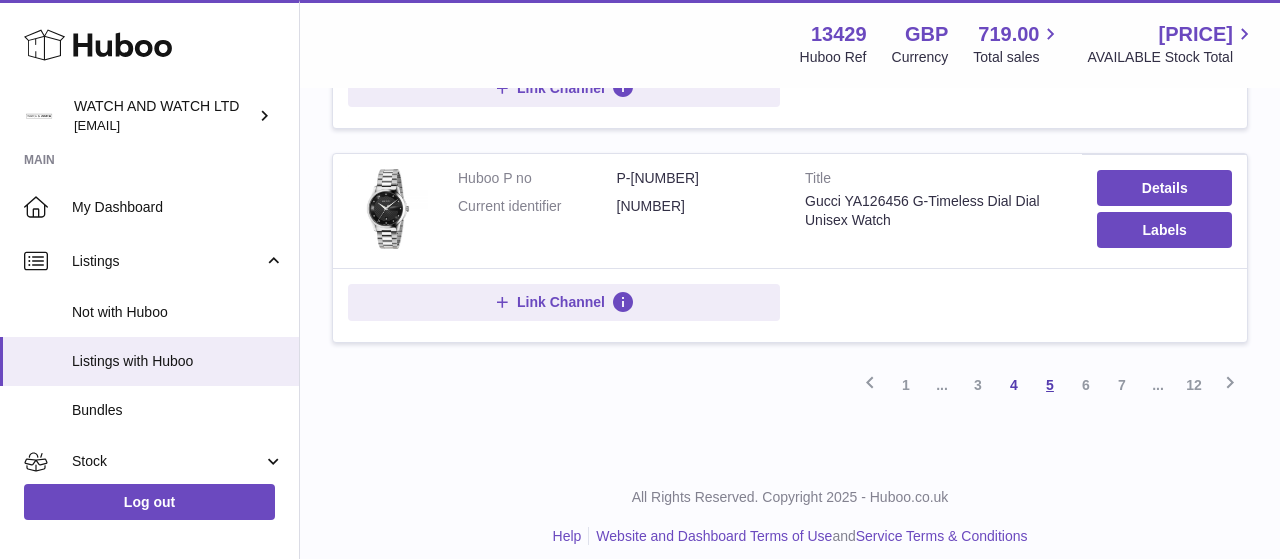 click on "5" at bounding box center (1050, 385) 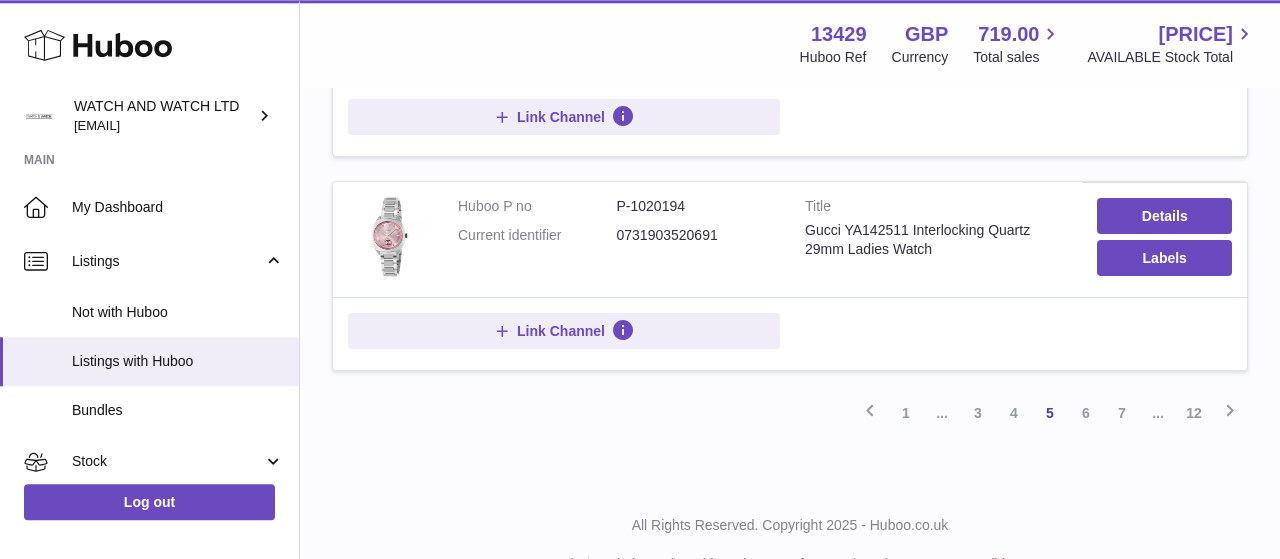 scroll, scrollTop: 2170, scrollLeft: 0, axis: vertical 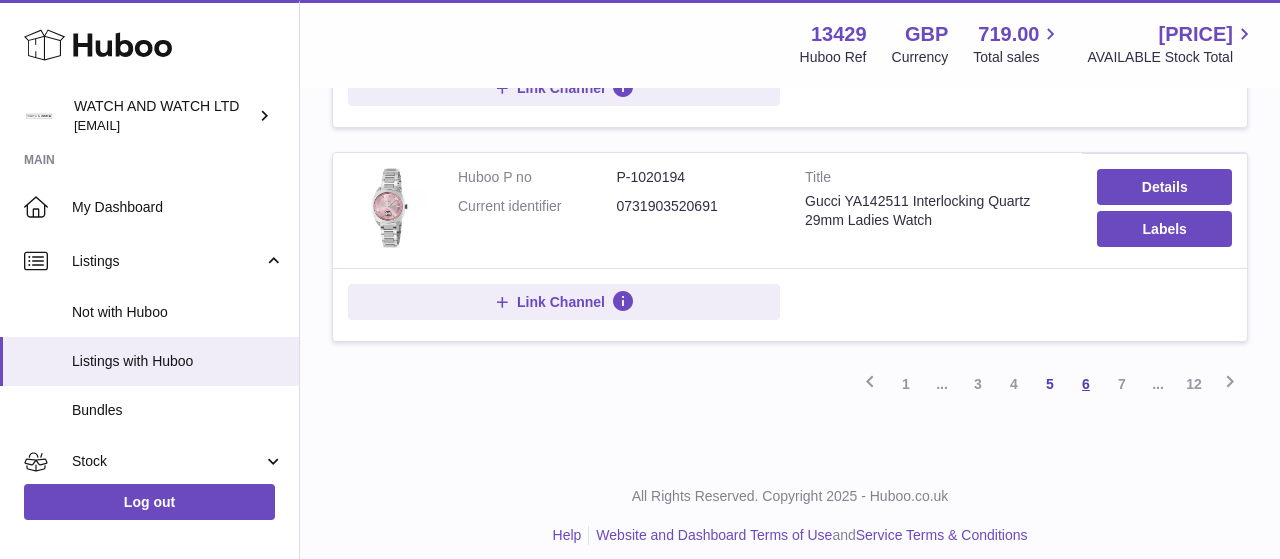 click on "6" at bounding box center [1086, 384] 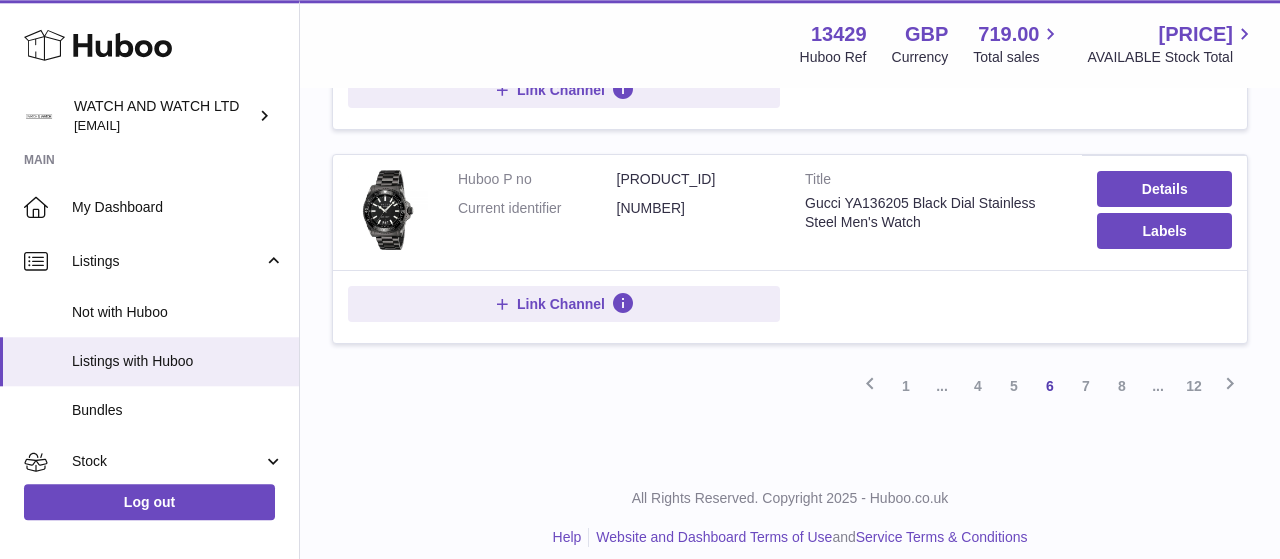 scroll, scrollTop: 2171, scrollLeft: 0, axis: vertical 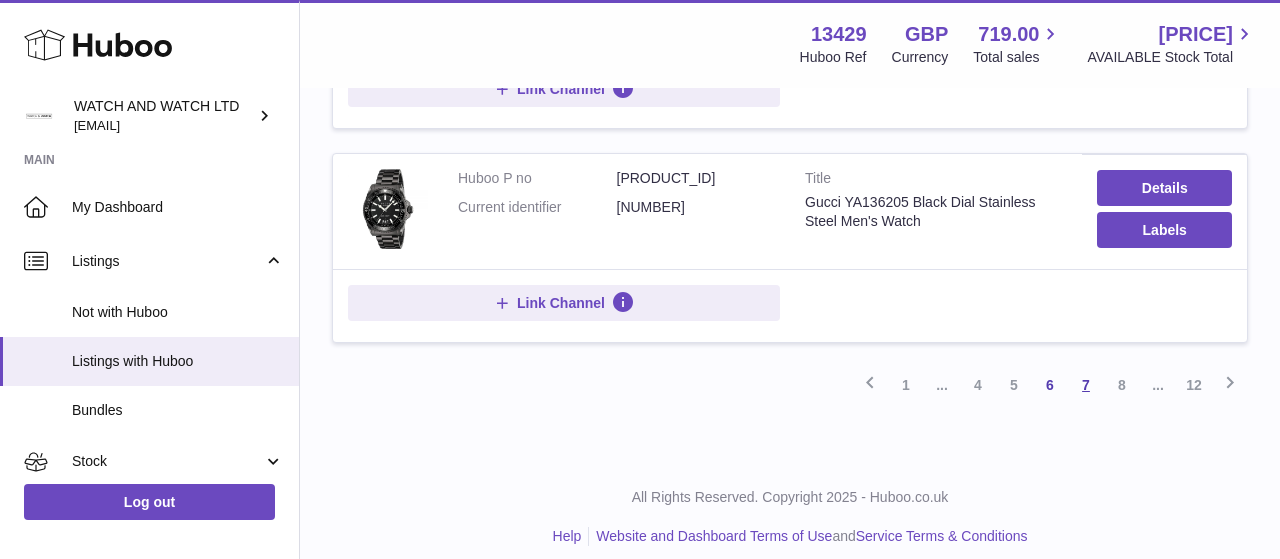 click on "7" at bounding box center (1086, 385) 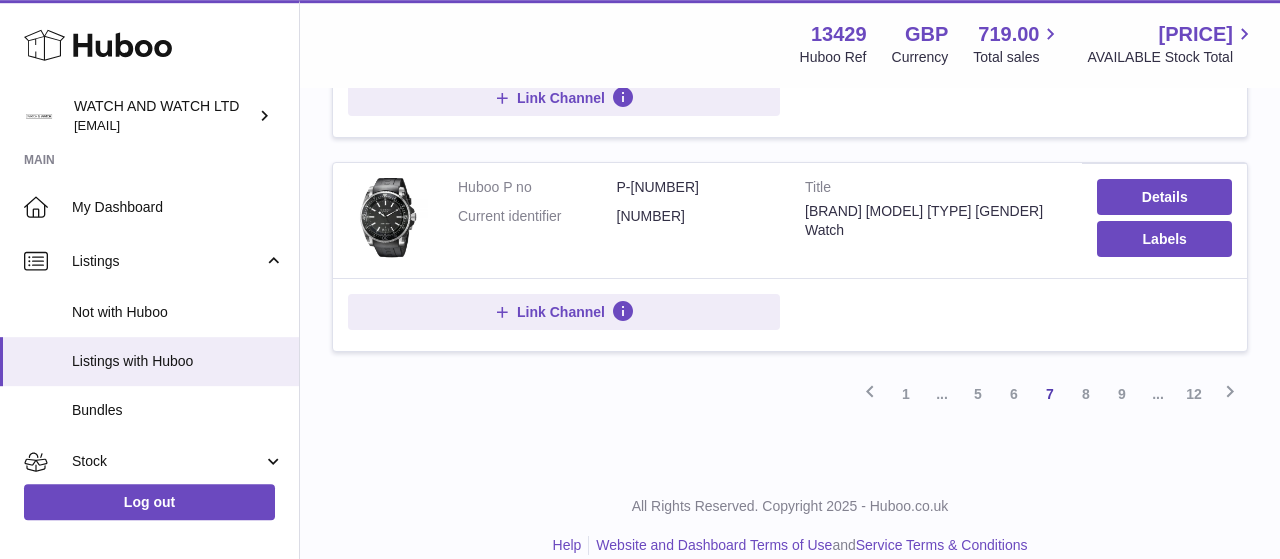 scroll, scrollTop: 2196, scrollLeft: 0, axis: vertical 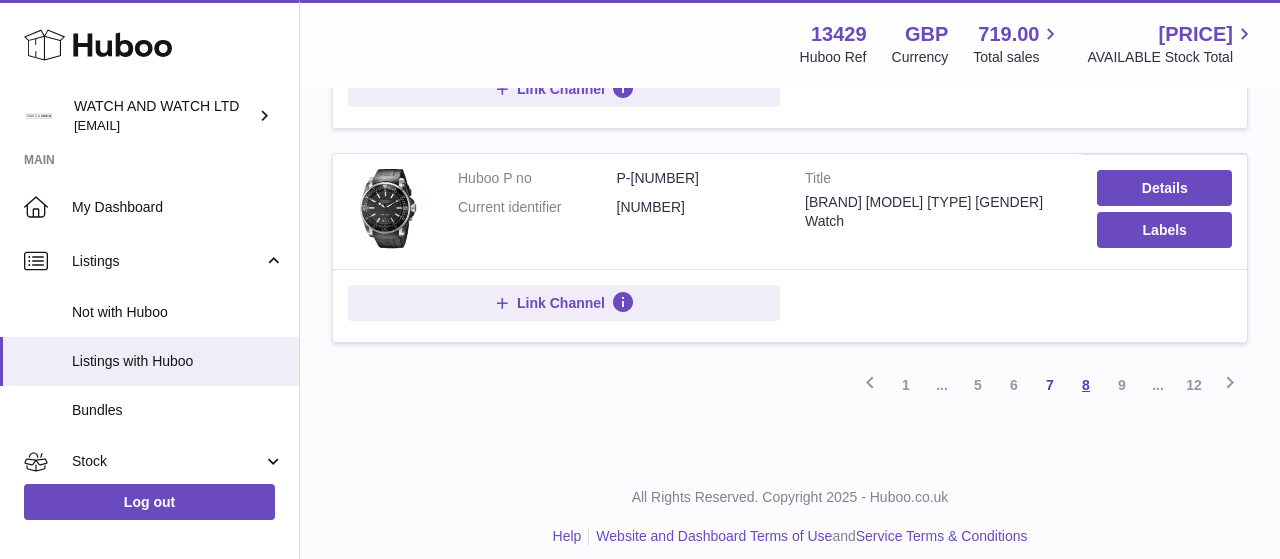 click on "8" at bounding box center (1086, 385) 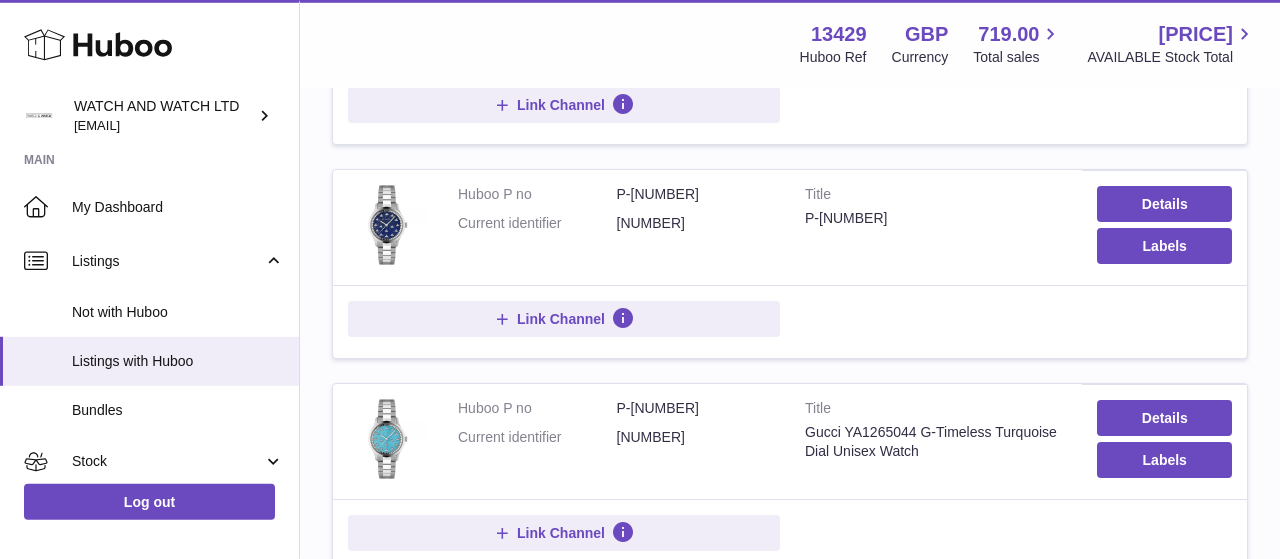 scroll, scrollTop: 1754, scrollLeft: 0, axis: vertical 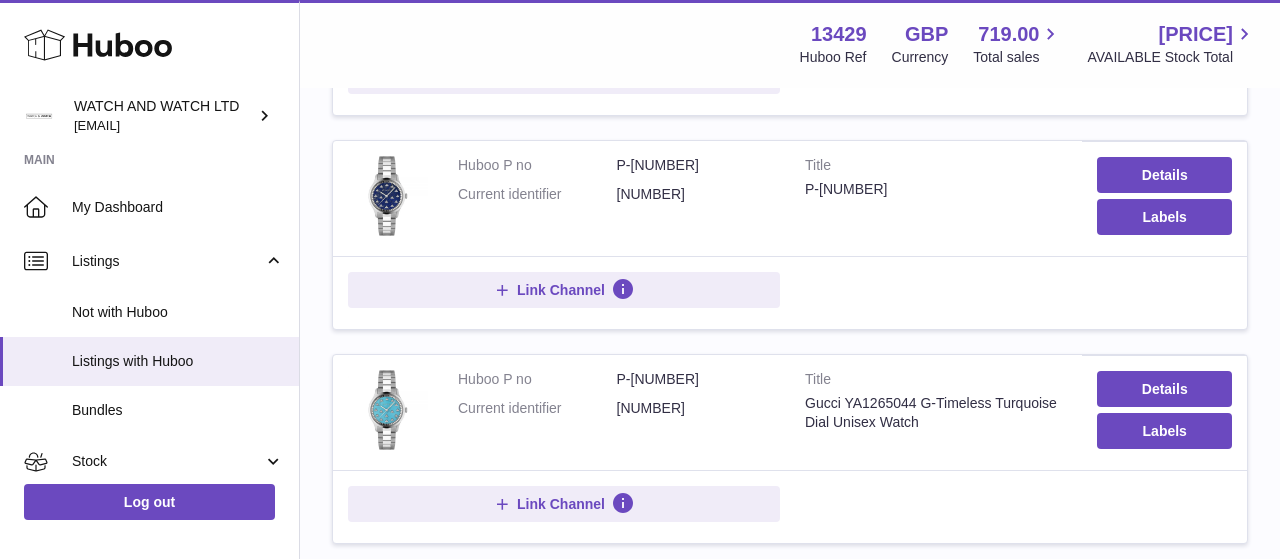 click on "P-[NUMBER]" at bounding box center (696, 379) 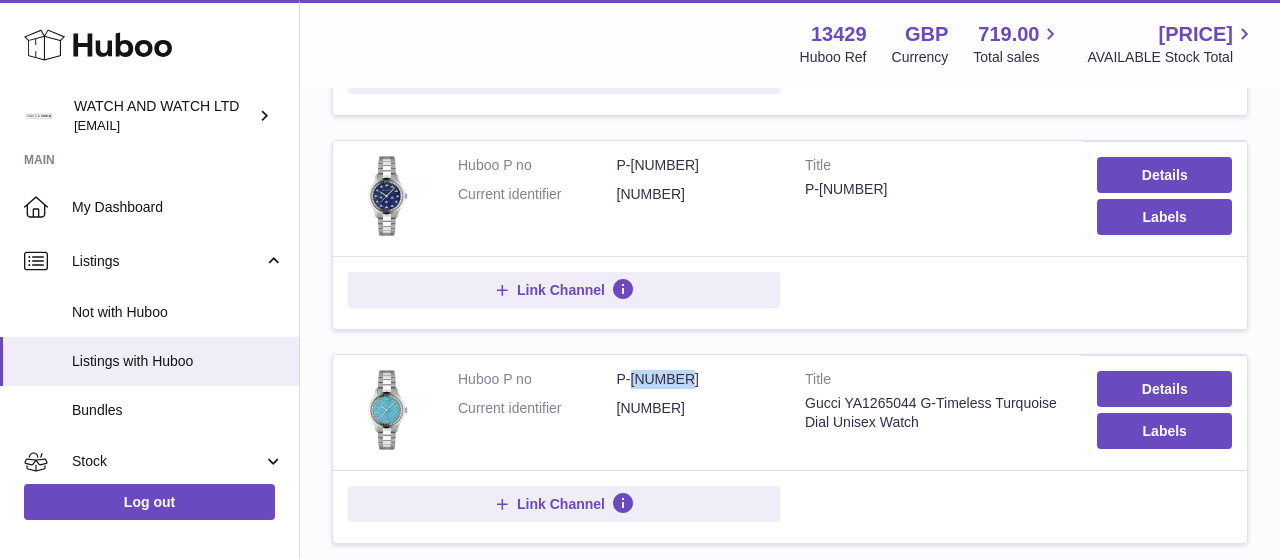 click on "P-[NUMBER]" at bounding box center (696, 379) 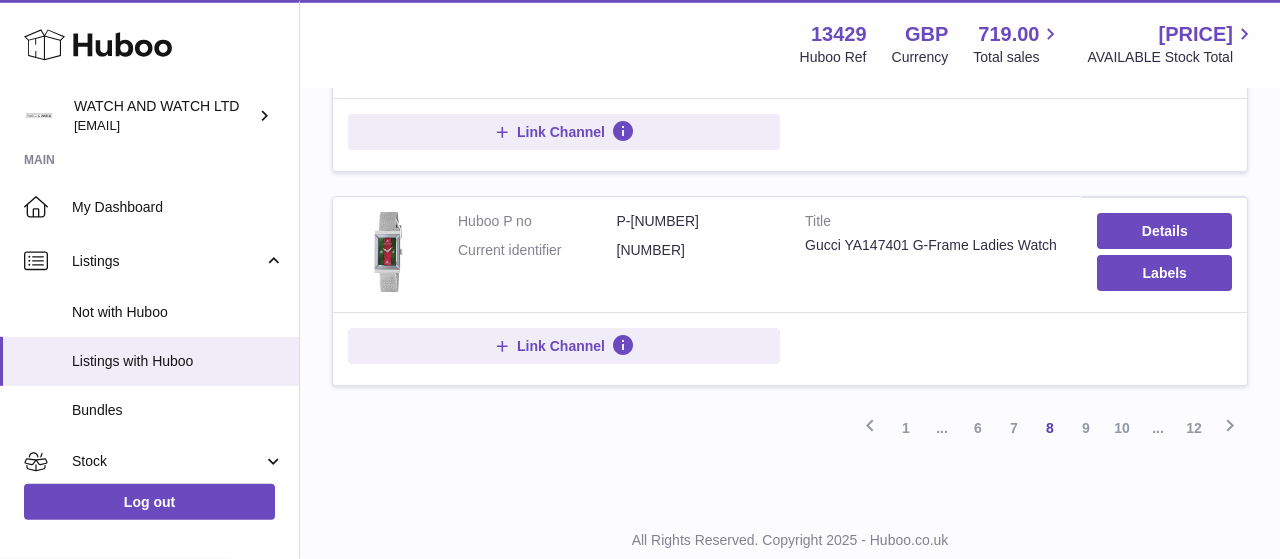 scroll, scrollTop: 2170, scrollLeft: 0, axis: vertical 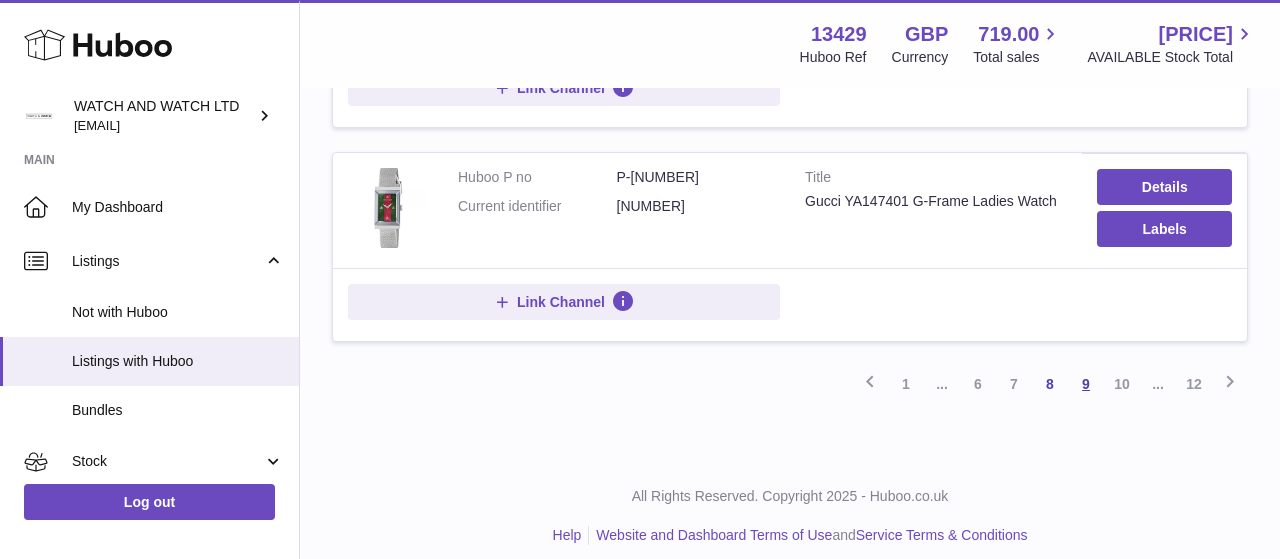 click on "9" at bounding box center (1086, 384) 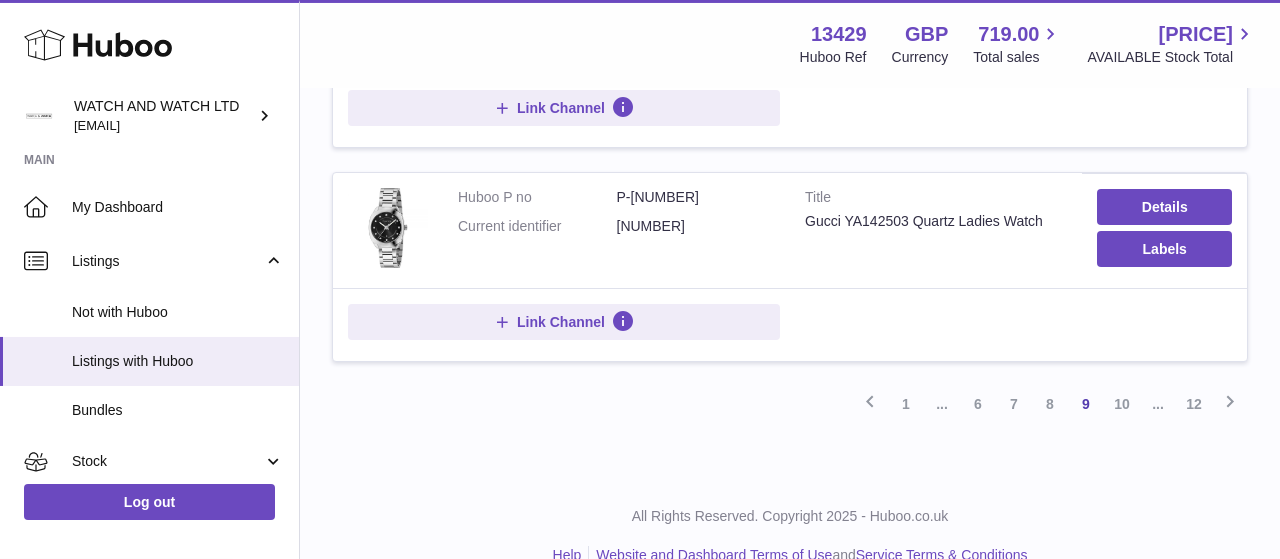 scroll, scrollTop: 2170, scrollLeft: 0, axis: vertical 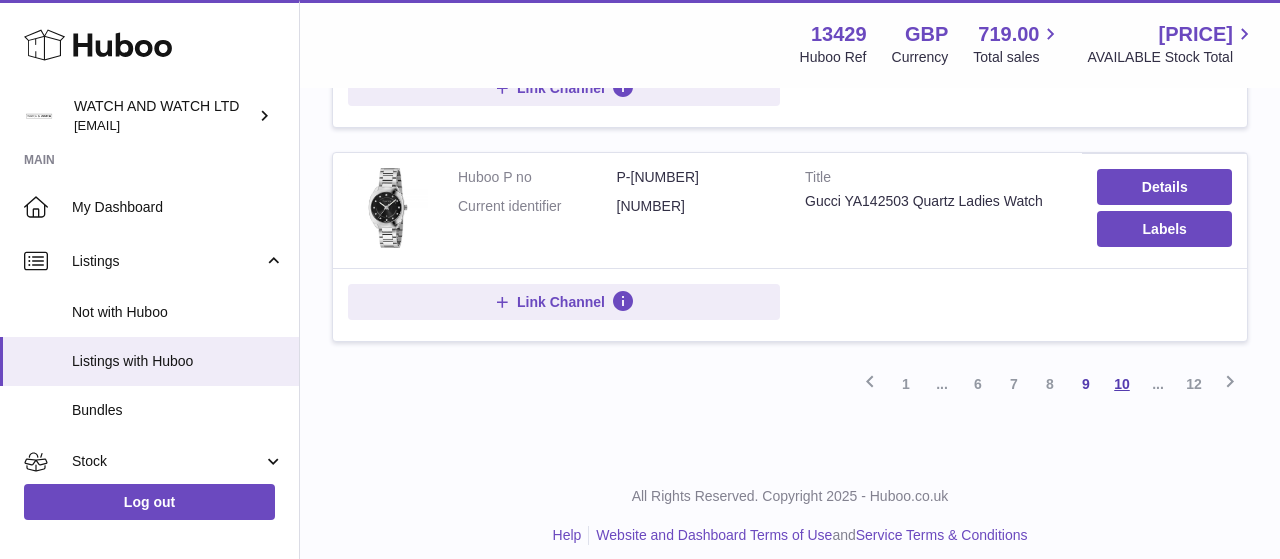 click on "10" at bounding box center (1122, 384) 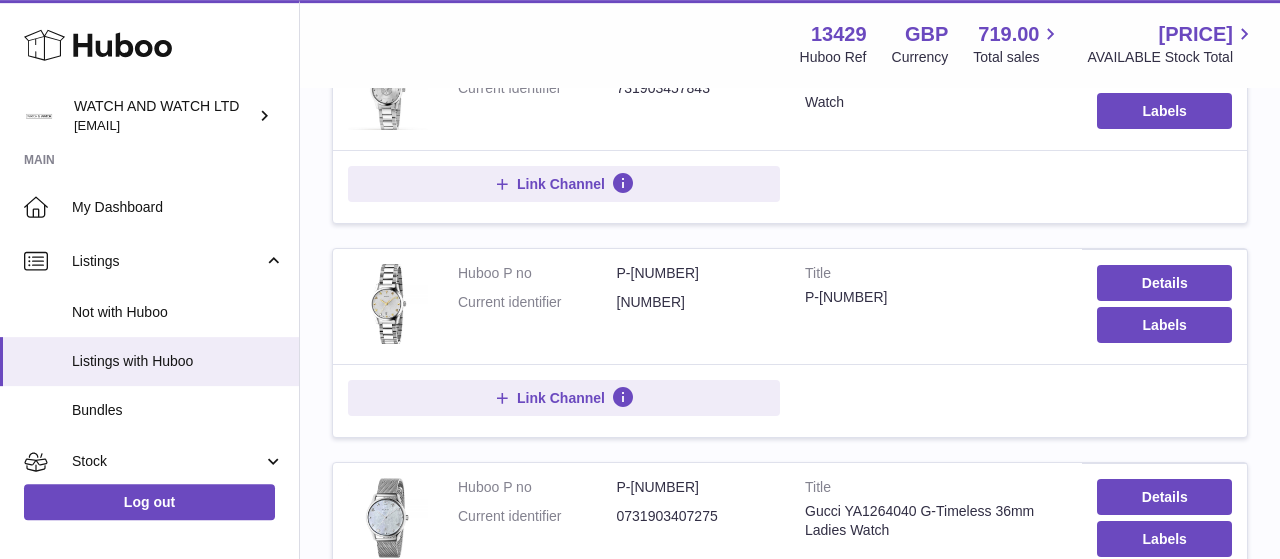 scroll, scrollTop: 2170, scrollLeft: 0, axis: vertical 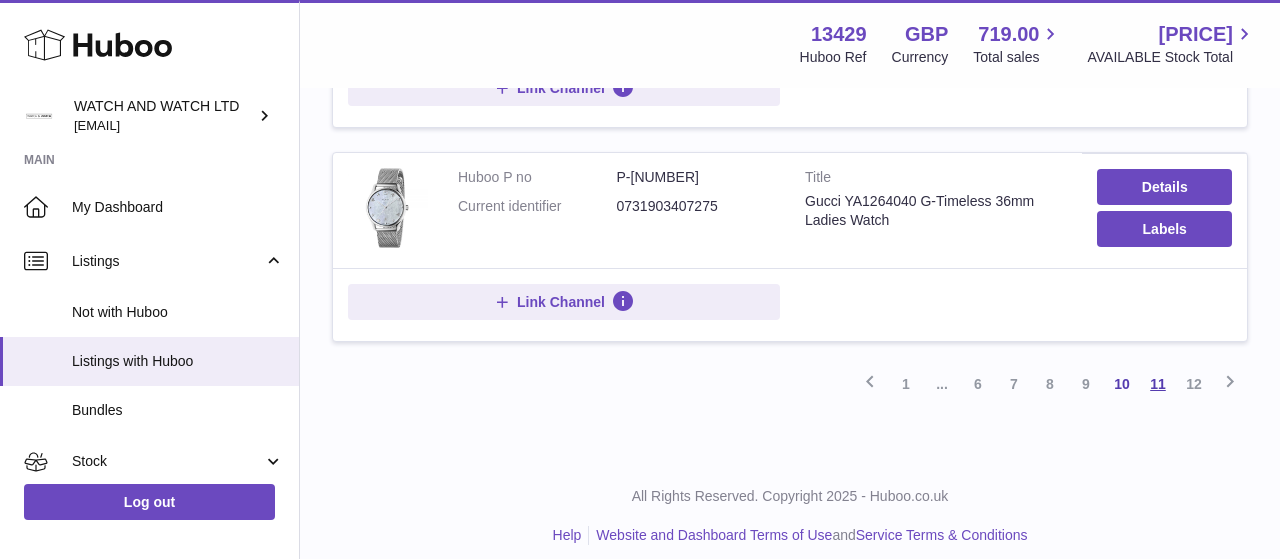 click on "11" at bounding box center [1158, 384] 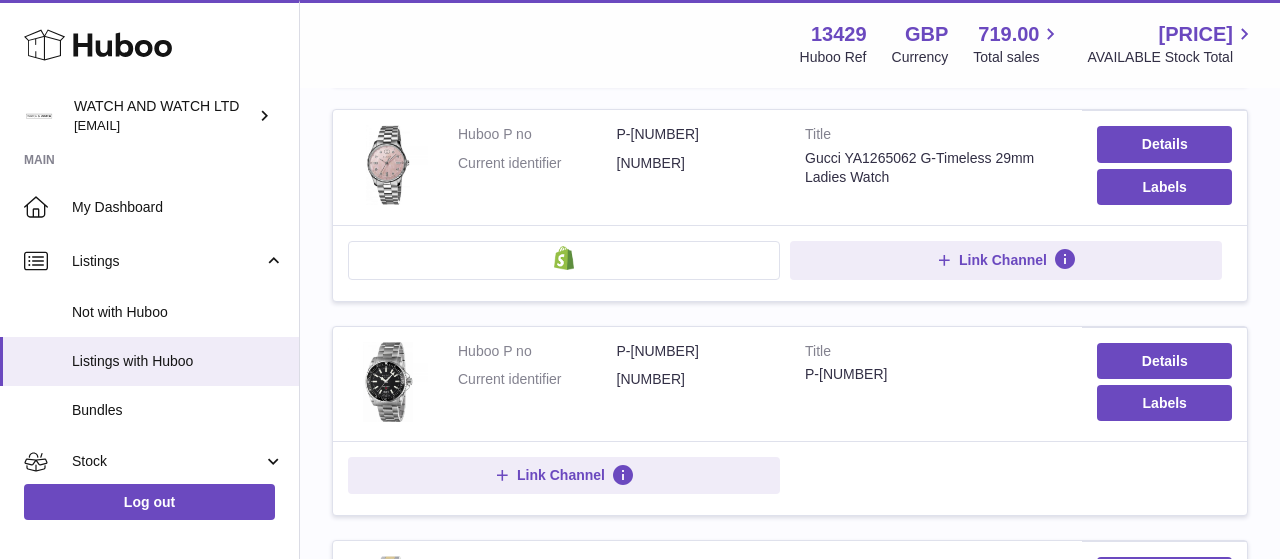 scroll, scrollTop: 1130, scrollLeft: 0, axis: vertical 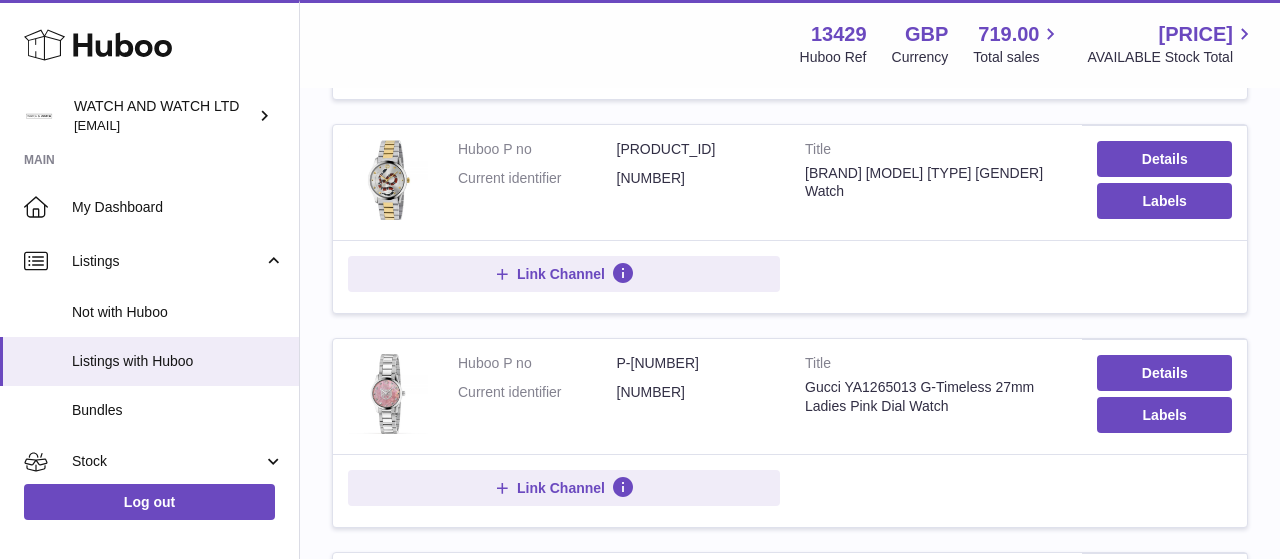 click on "P-[NUMBER]" at bounding box center (696, 363) 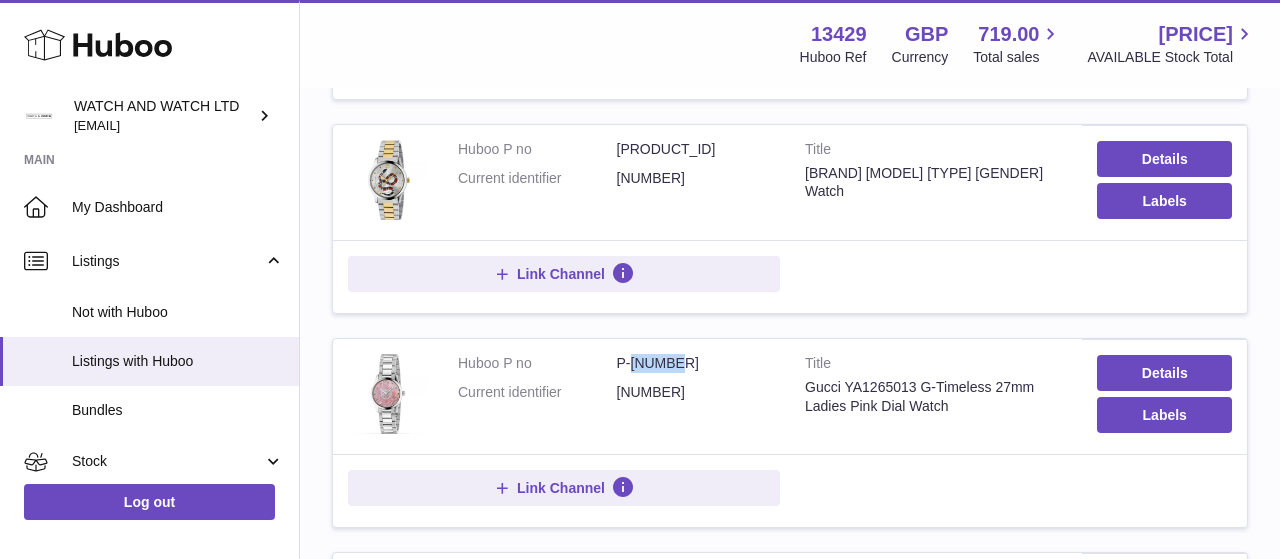 click on "P-[NUMBER]" at bounding box center [696, 363] 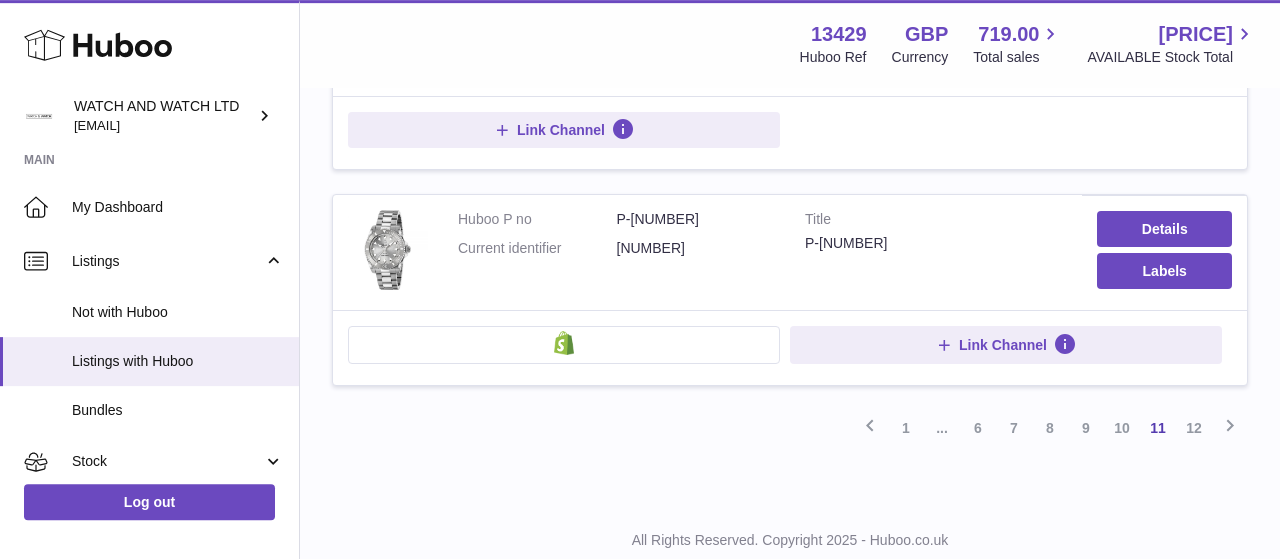 scroll, scrollTop: 2172, scrollLeft: 0, axis: vertical 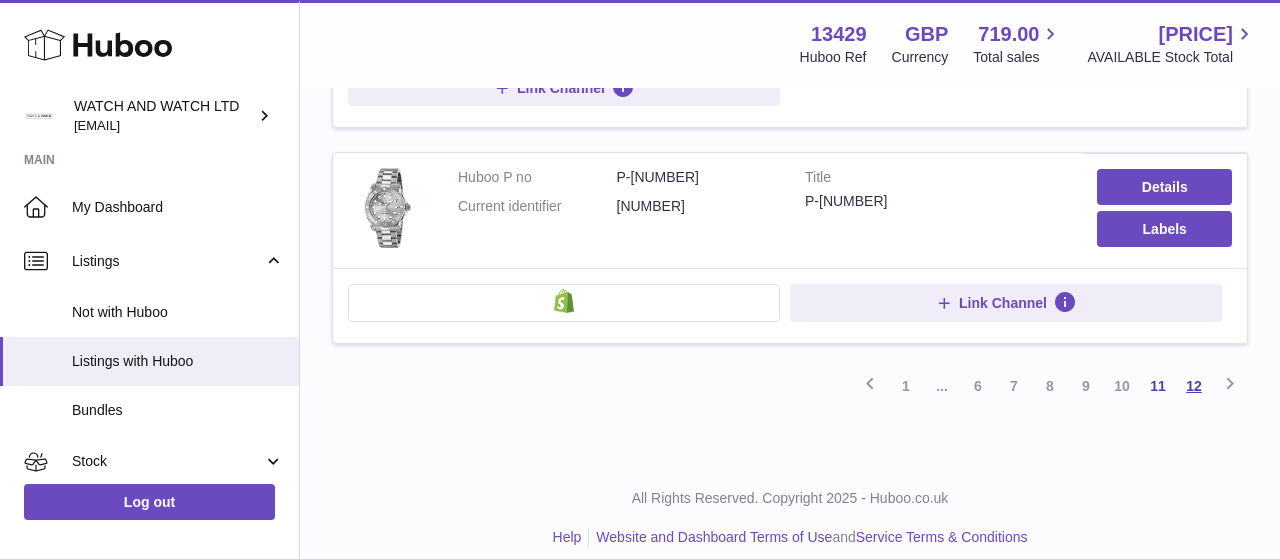 click on "12" at bounding box center [1194, 386] 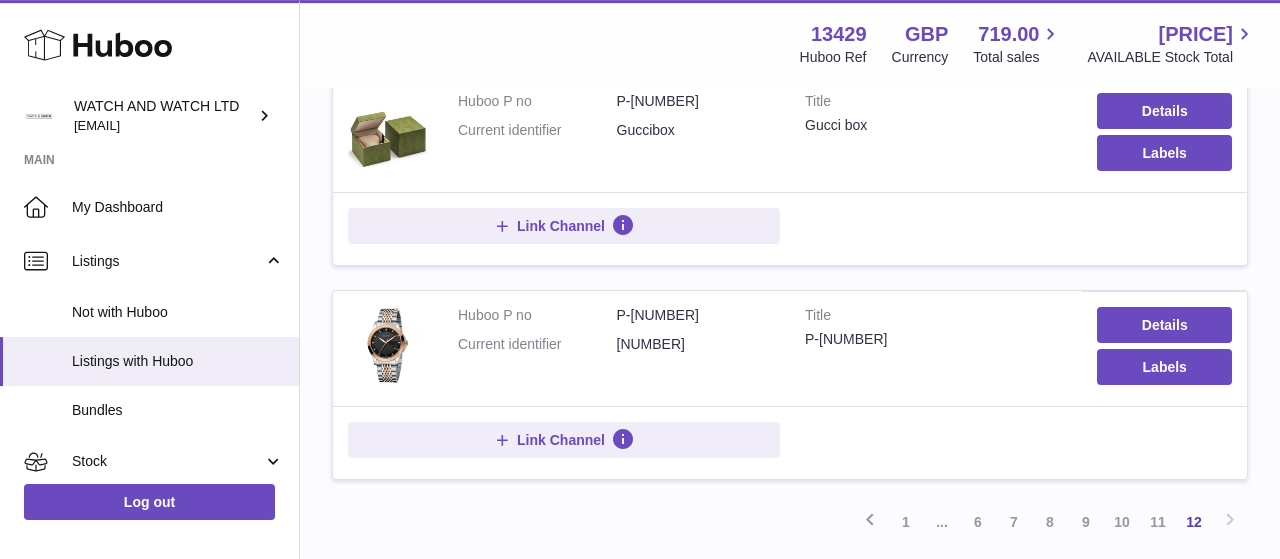 scroll, scrollTop: 2174, scrollLeft: 0, axis: vertical 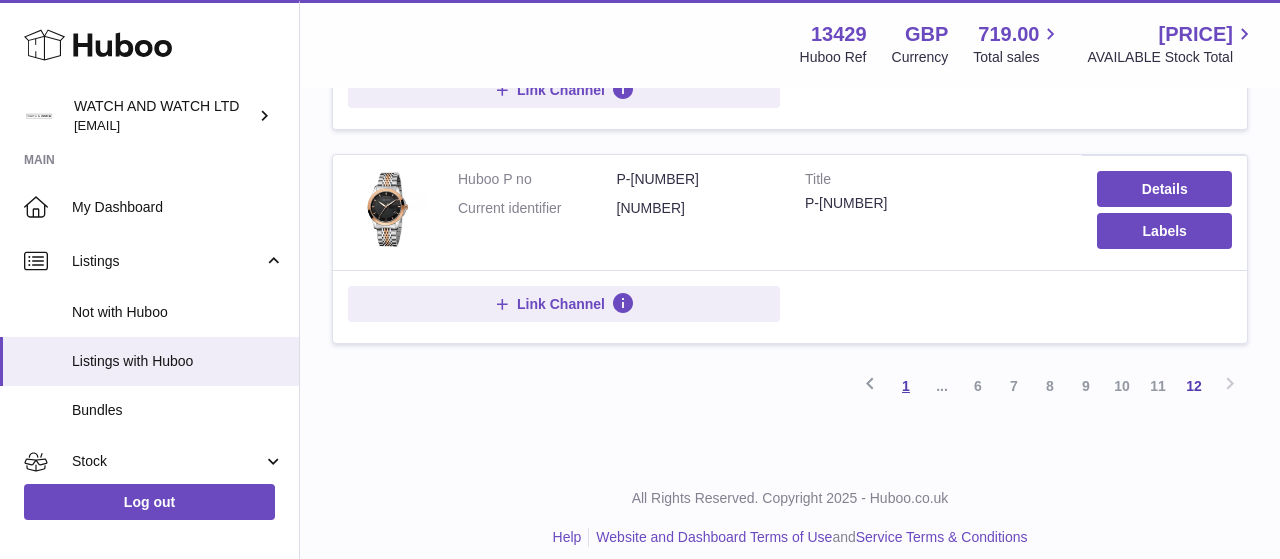 click on "1" at bounding box center [906, 386] 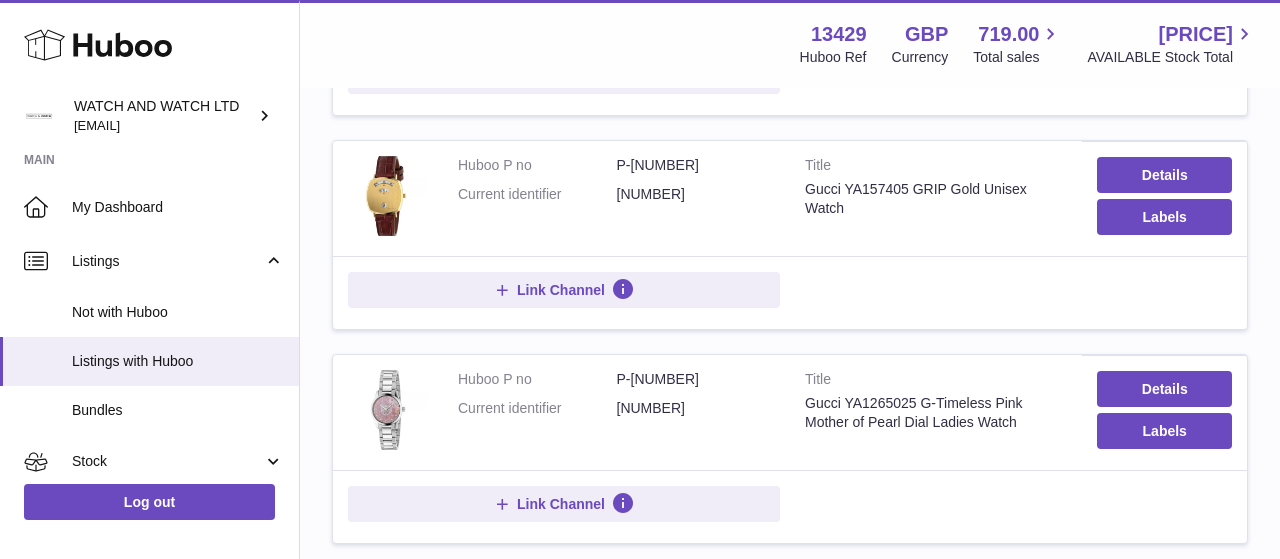 scroll, scrollTop: 1858, scrollLeft: 0, axis: vertical 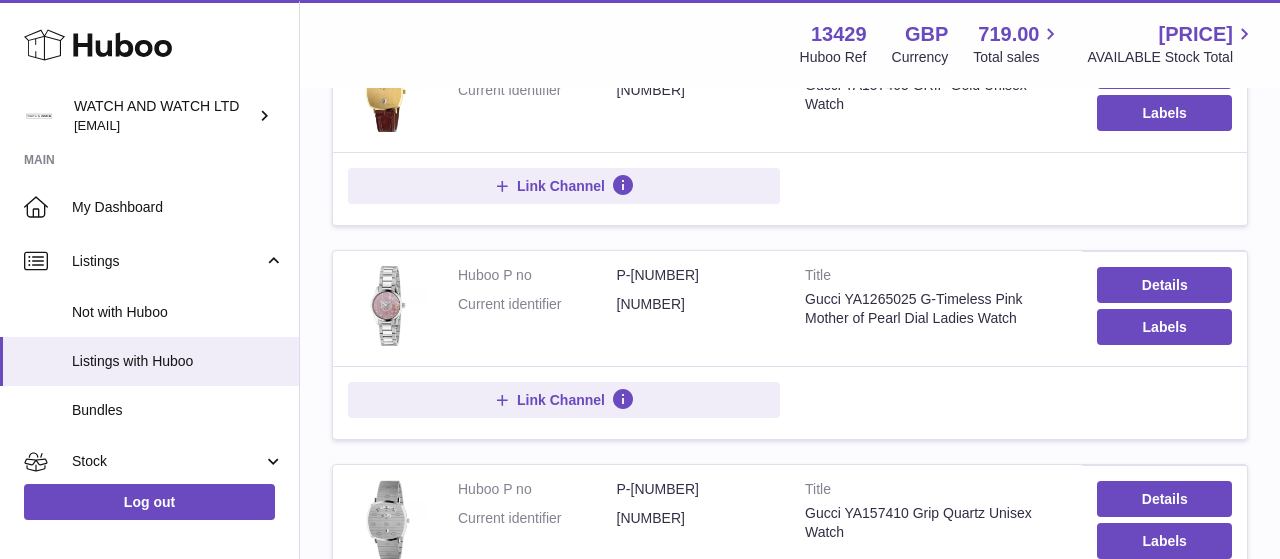click on "P-[NUMBER]" at bounding box center [696, 275] 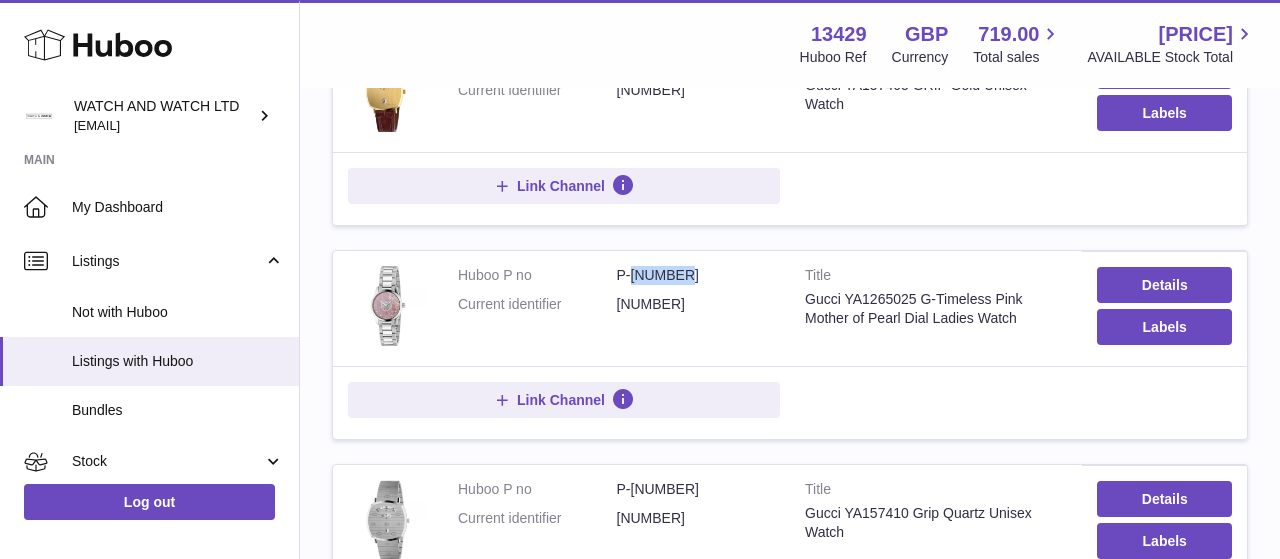 click on "P-[NUMBER]" at bounding box center (696, 275) 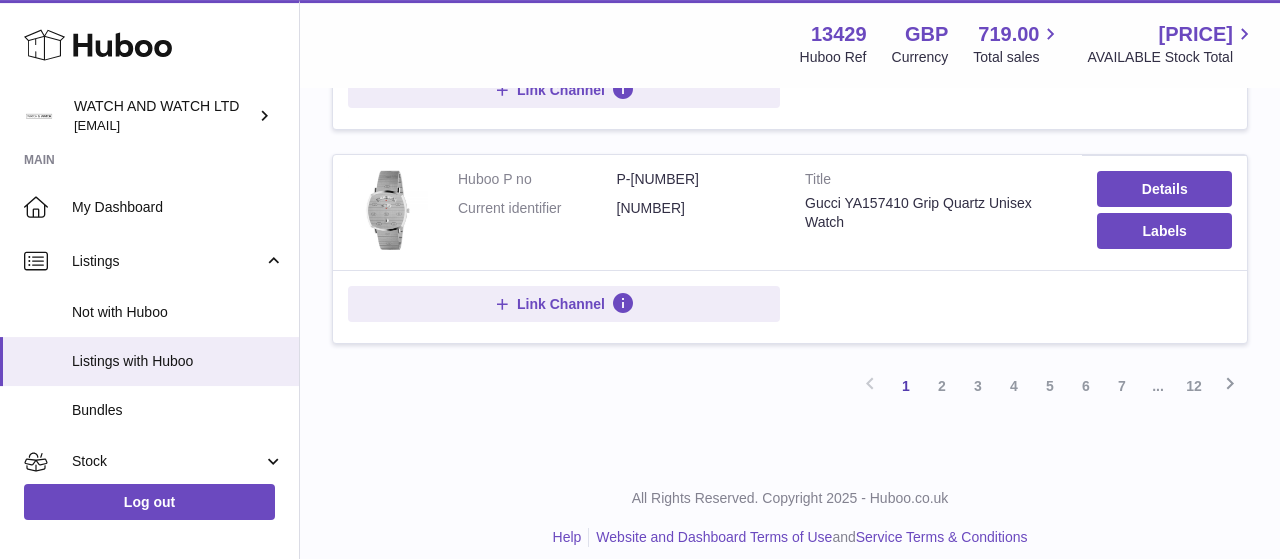 scroll, scrollTop: 2170, scrollLeft: 0, axis: vertical 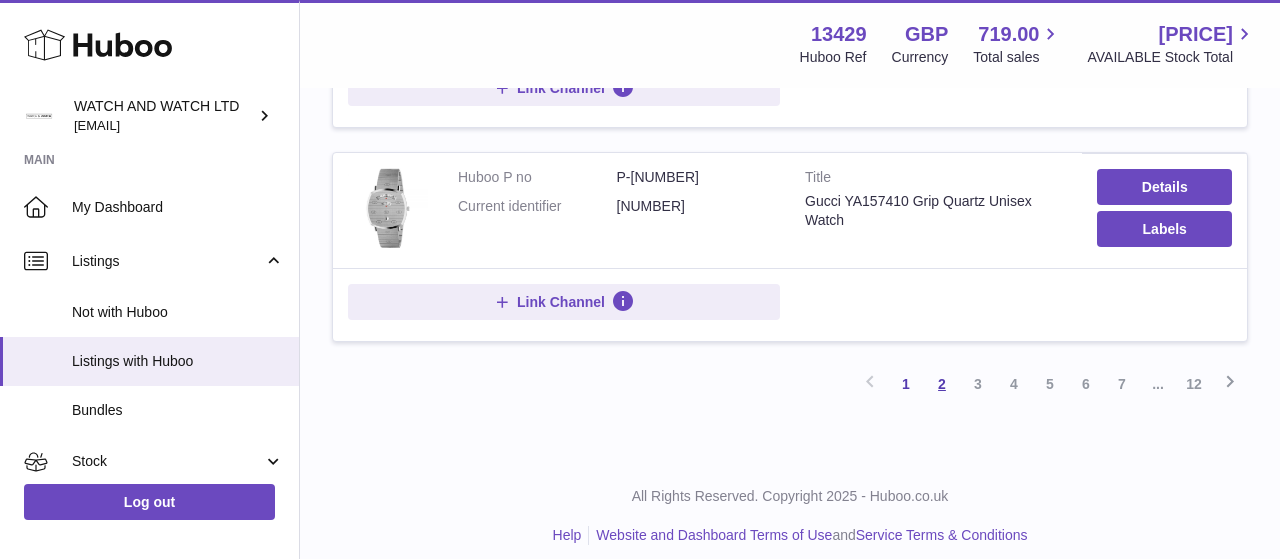 click on "2" at bounding box center [942, 384] 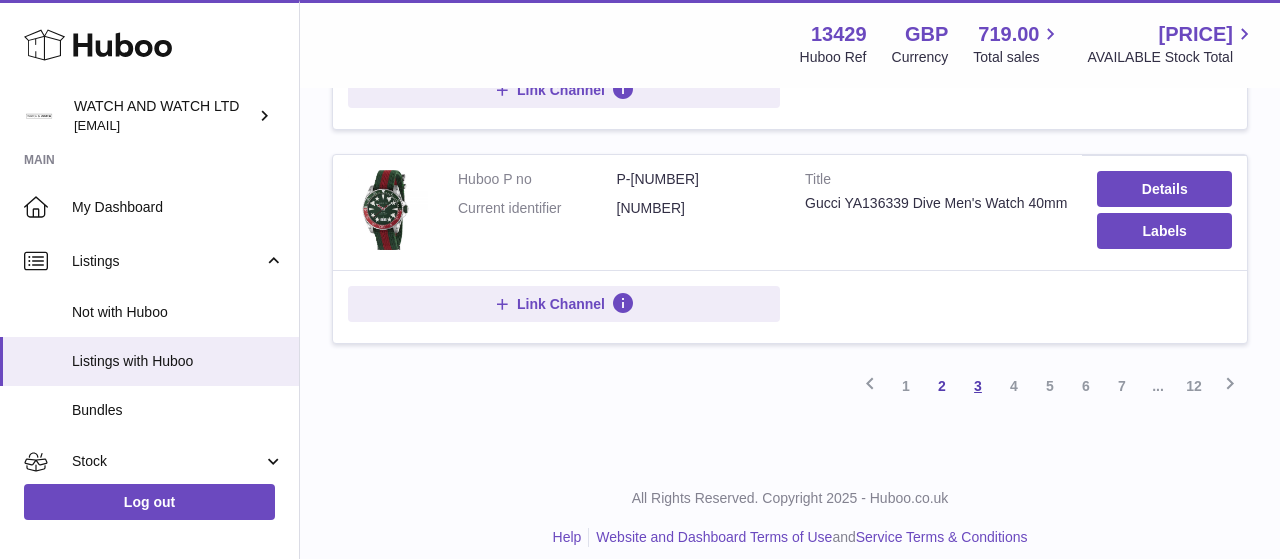 click on "3" at bounding box center (978, 386) 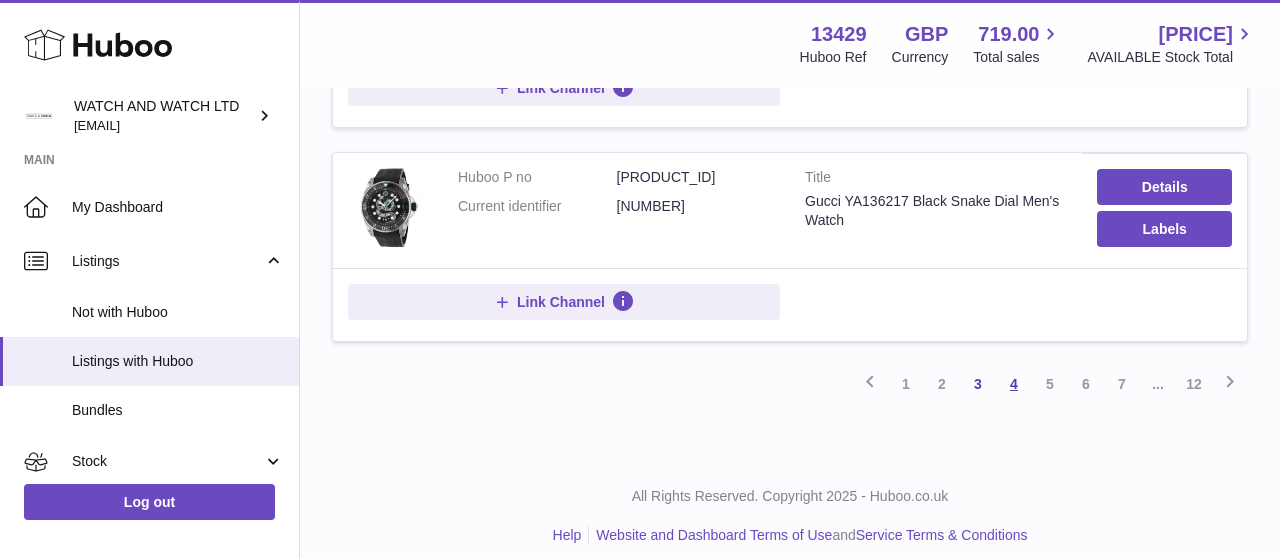click on "4" at bounding box center [1014, 384] 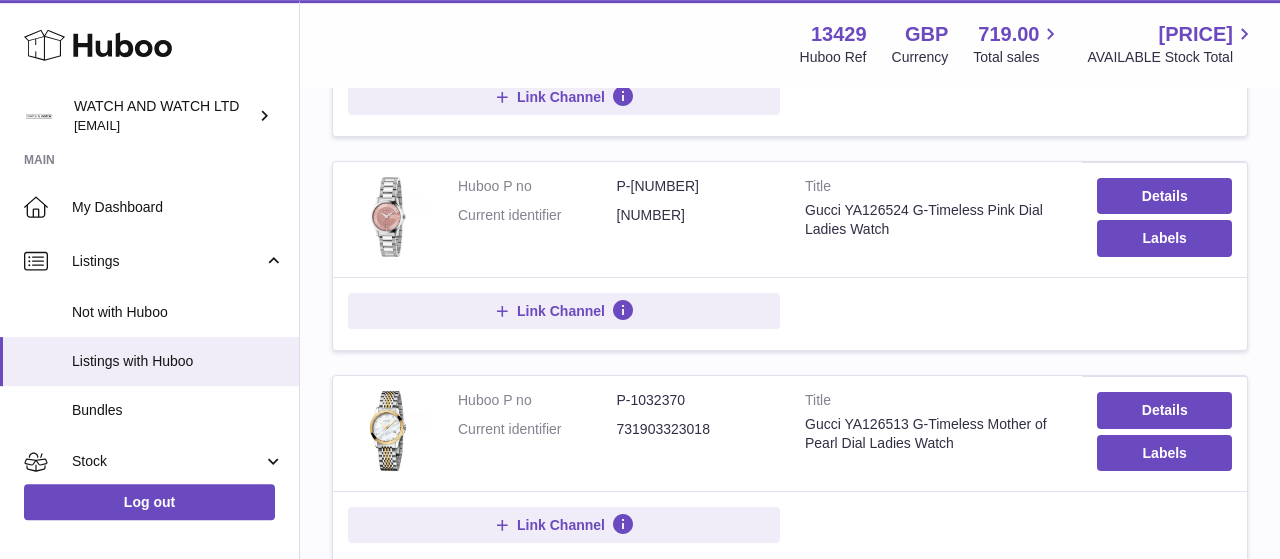 scroll, scrollTop: 1546, scrollLeft: 0, axis: vertical 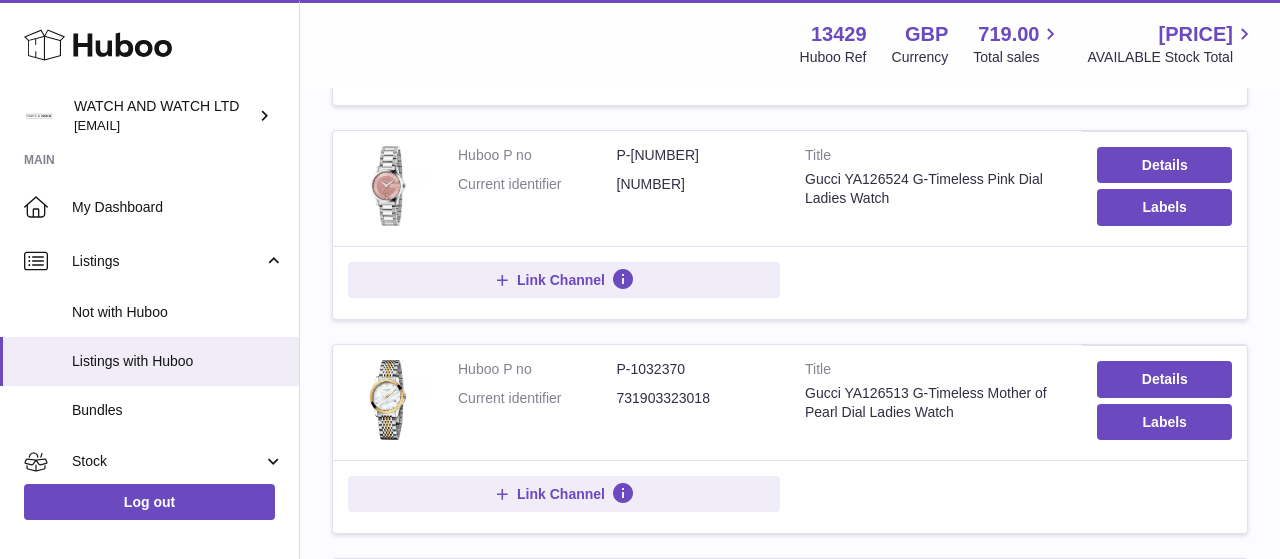 click on "P-[NUMBER]" at bounding box center (696, 155) 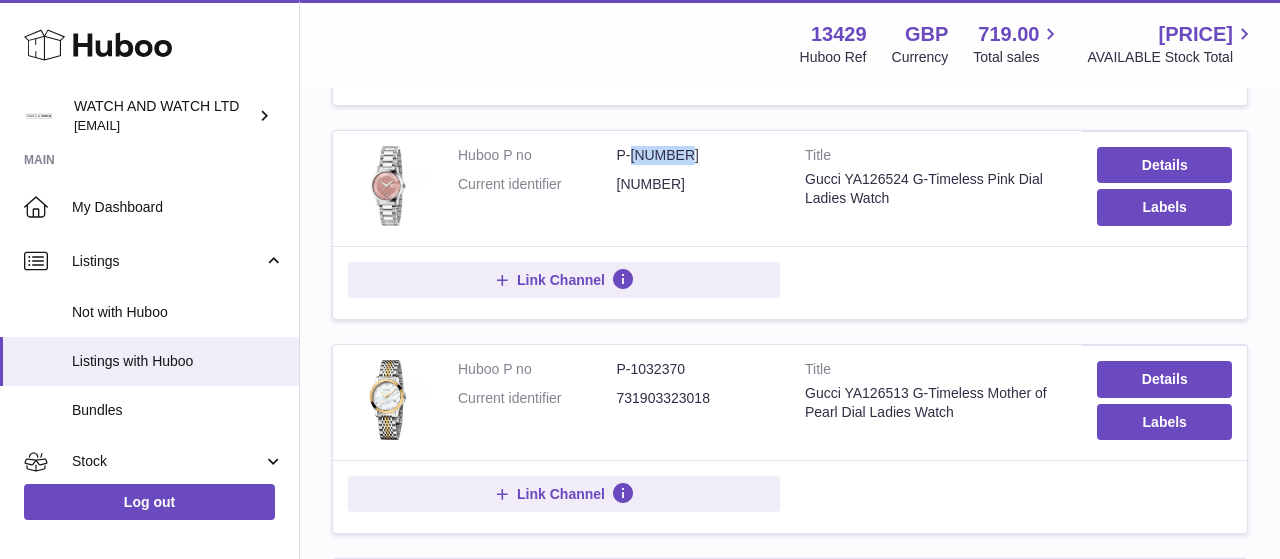 click on "P-[NUMBER]" at bounding box center (696, 155) 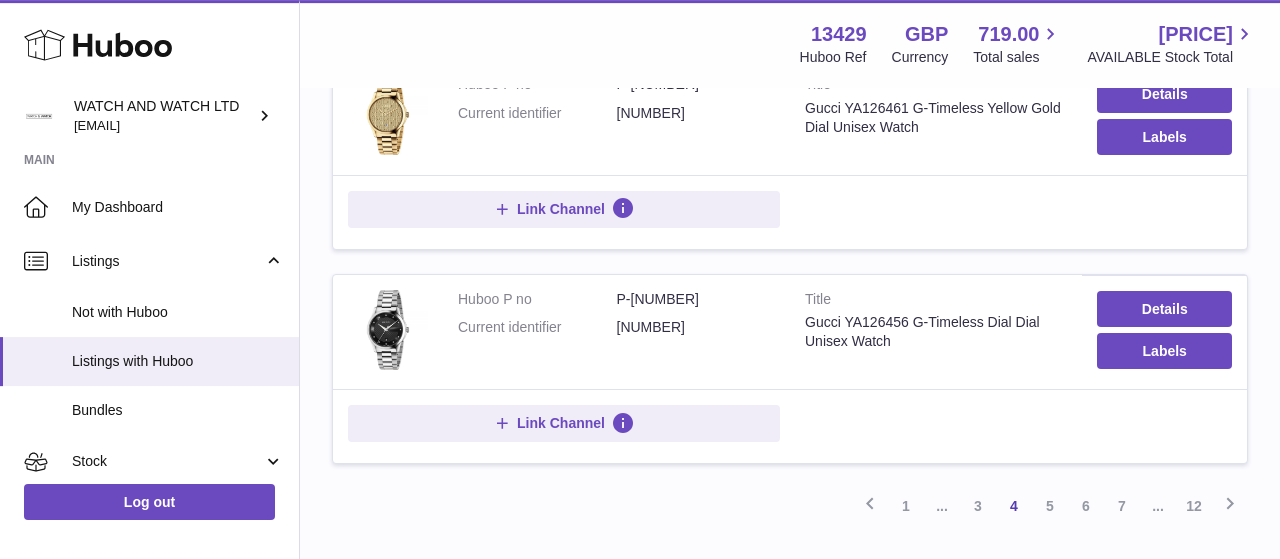 scroll, scrollTop: 2166, scrollLeft: 0, axis: vertical 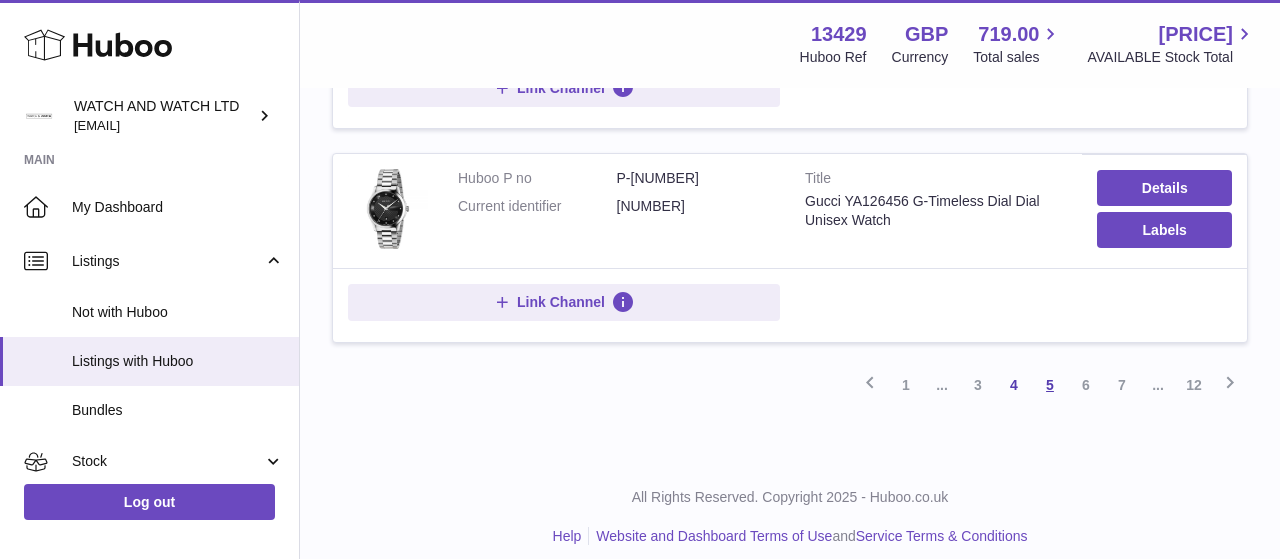 click on "5" at bounding box center [1050, 385] 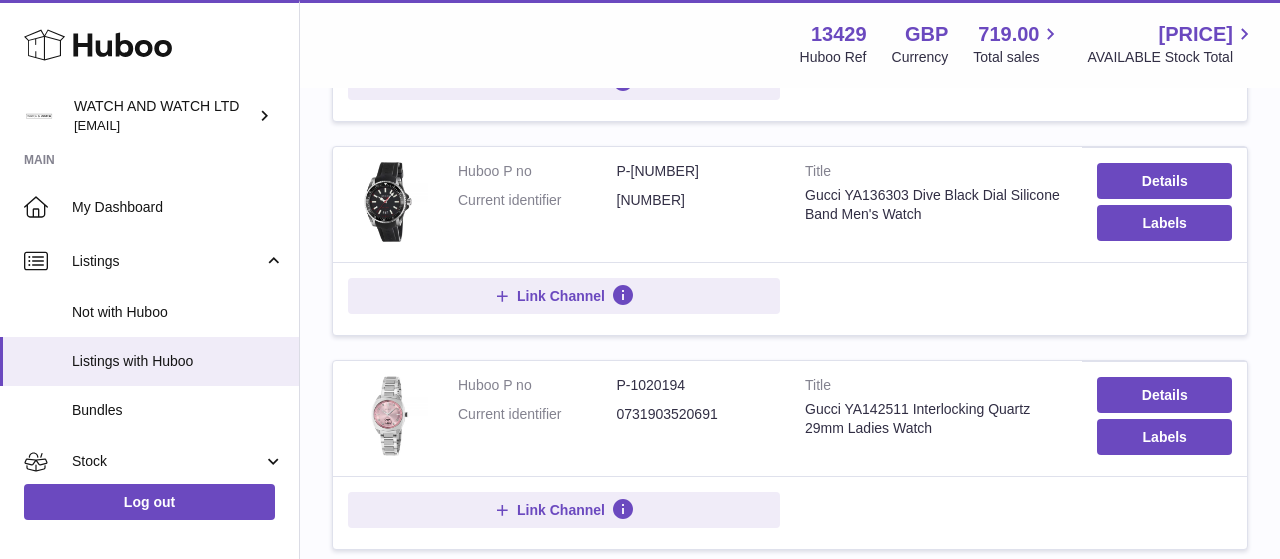 scroll, scrollTop: 2066, scrollLeft: 0, axis: vertical 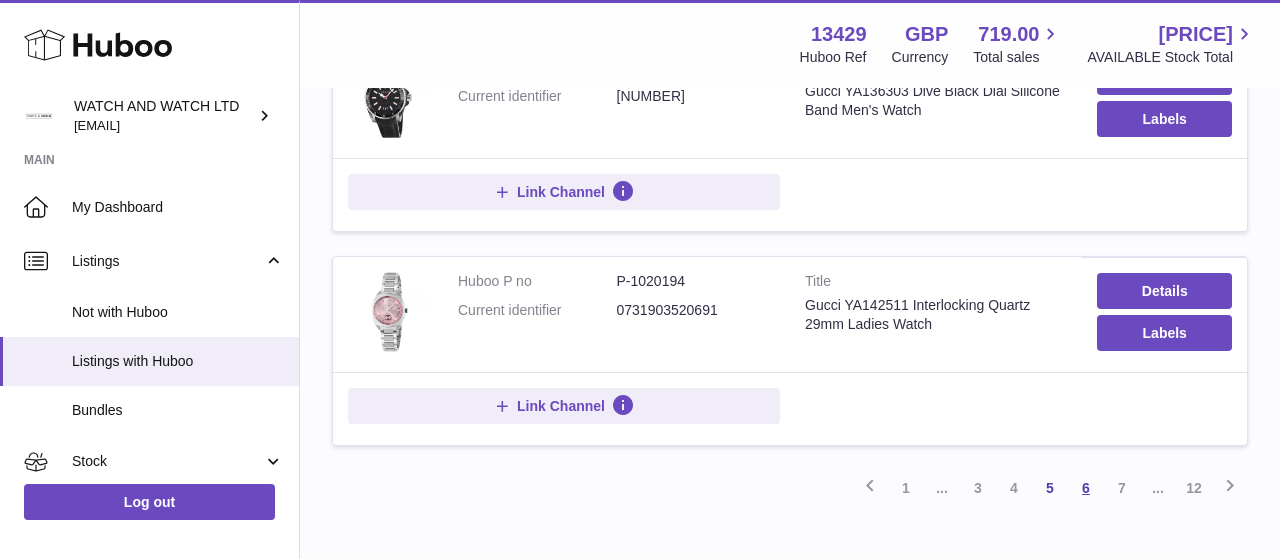 click on "6" at bounding box center [1086, 488] 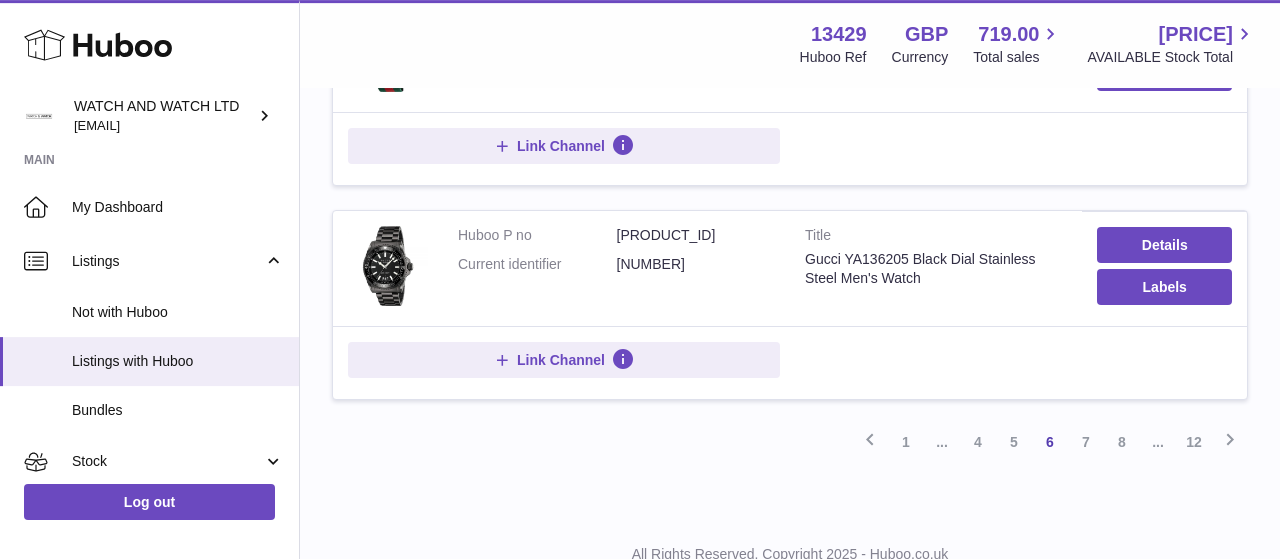scroll, scrollTop: 2171, scrollLeft: 0, axis: vertical 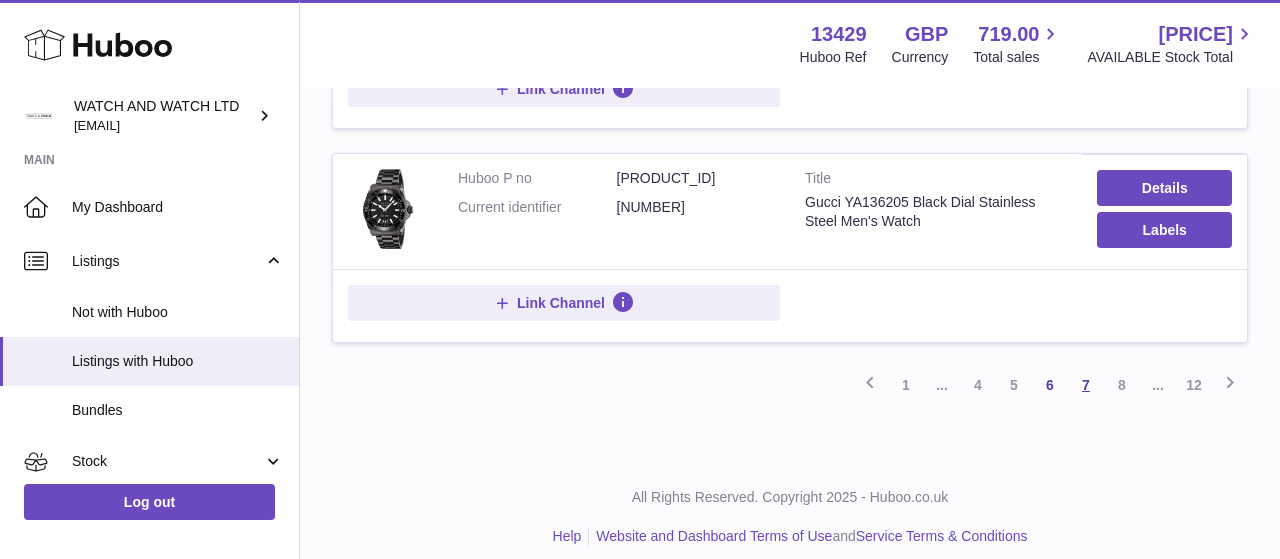 click on "7" at bounding box center (1086, 385) 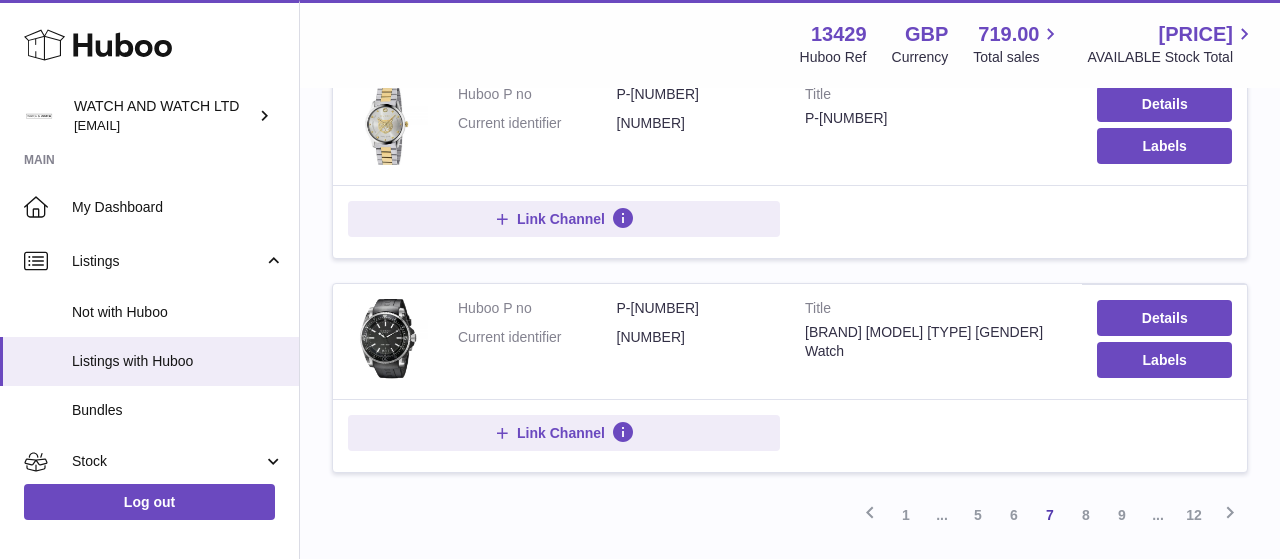 scroll, scrollTop: 2196, scrollLeft: 0, axis: vertical 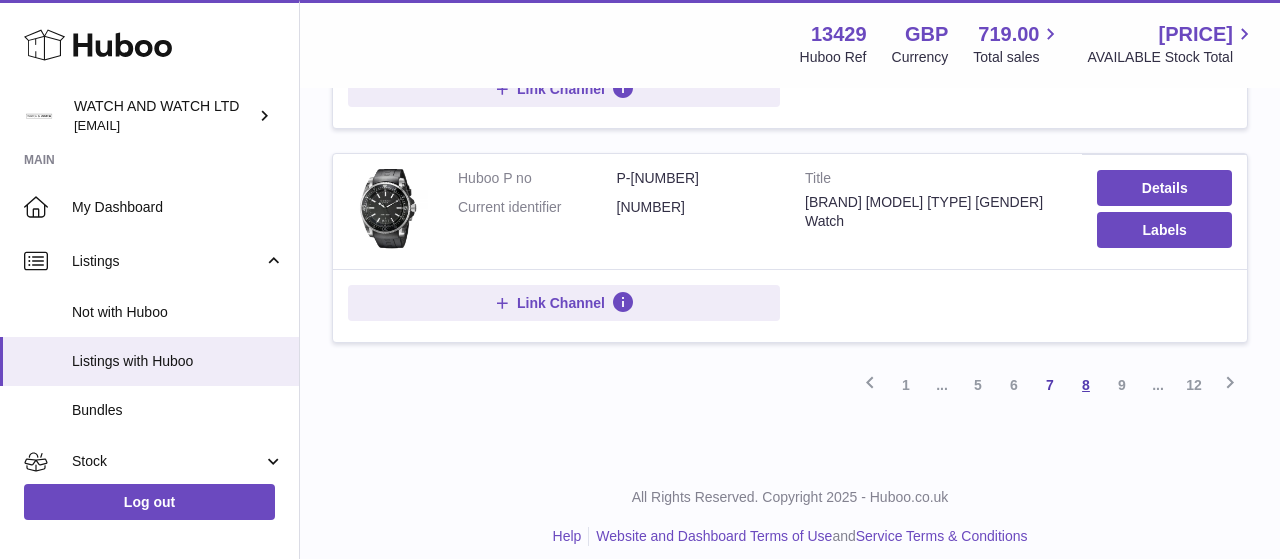 click on "8" at bounding box center (1086, 385) 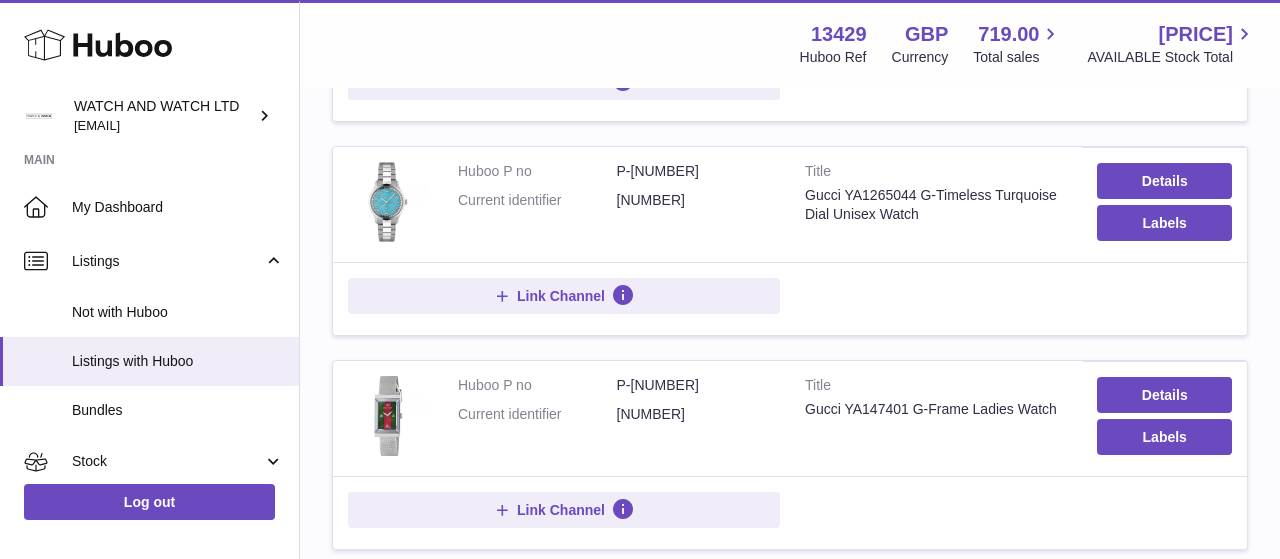 scroll, scrollTop: 2066, scrollLeft: 0, axis: vertical 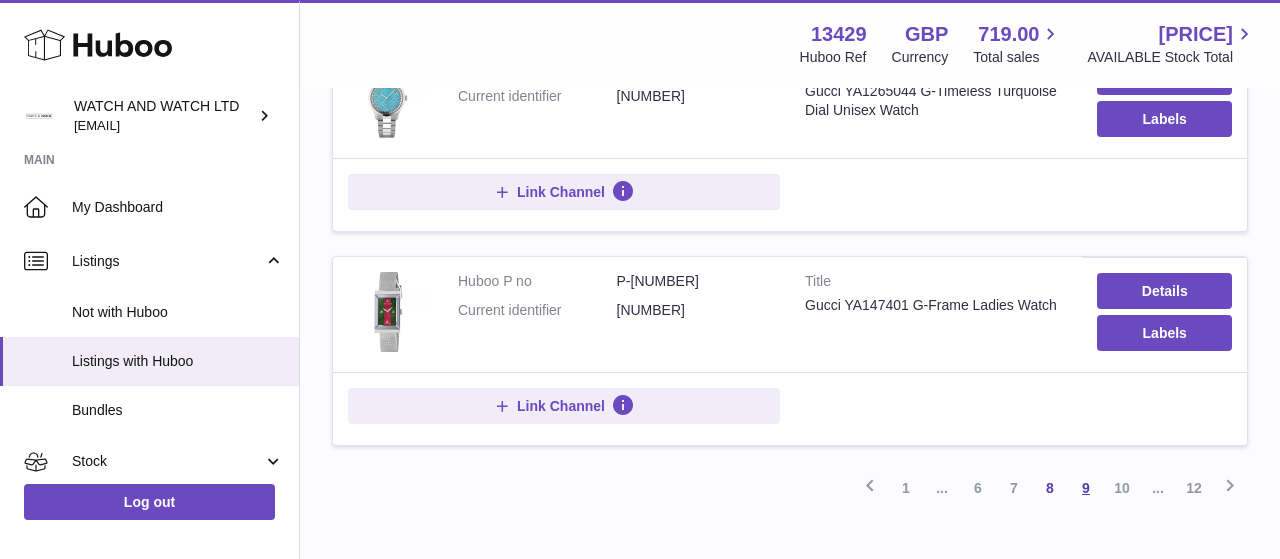 click on "9" at bounding box center (1086, 488) 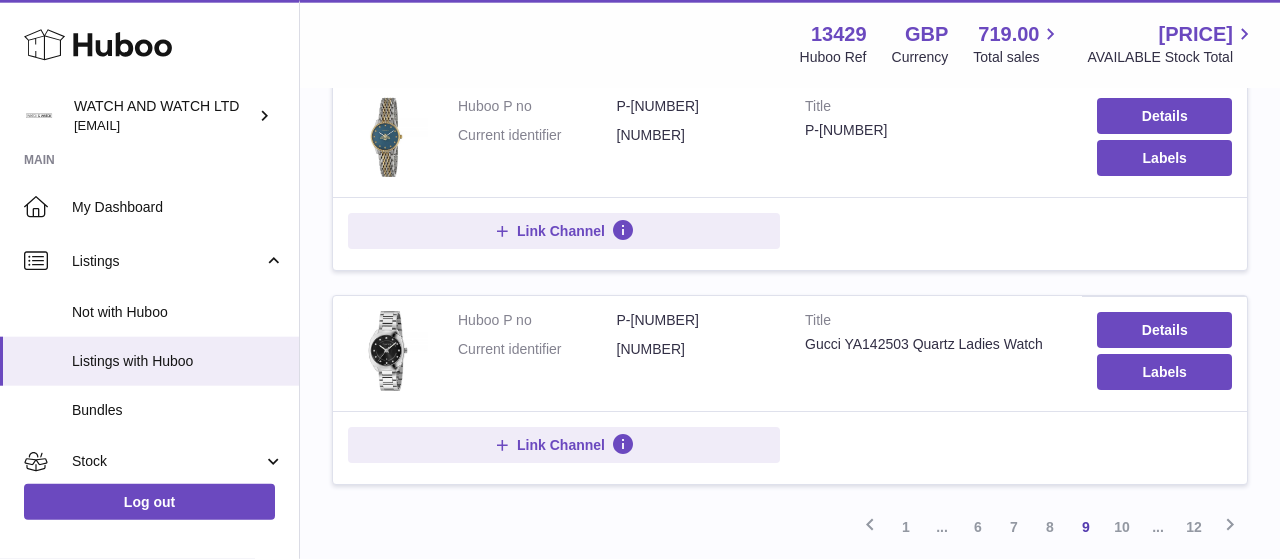 scroll, scrollTop: 2066, scrollLeft: 0, axis: vertical 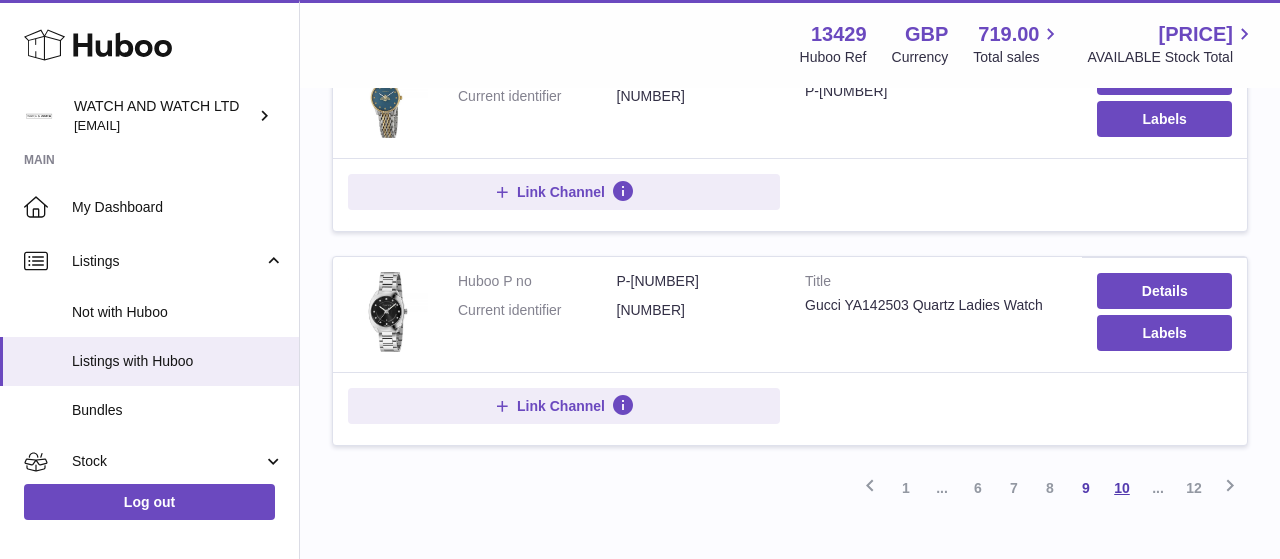 click on "10" at bounding box center (1122, 488) 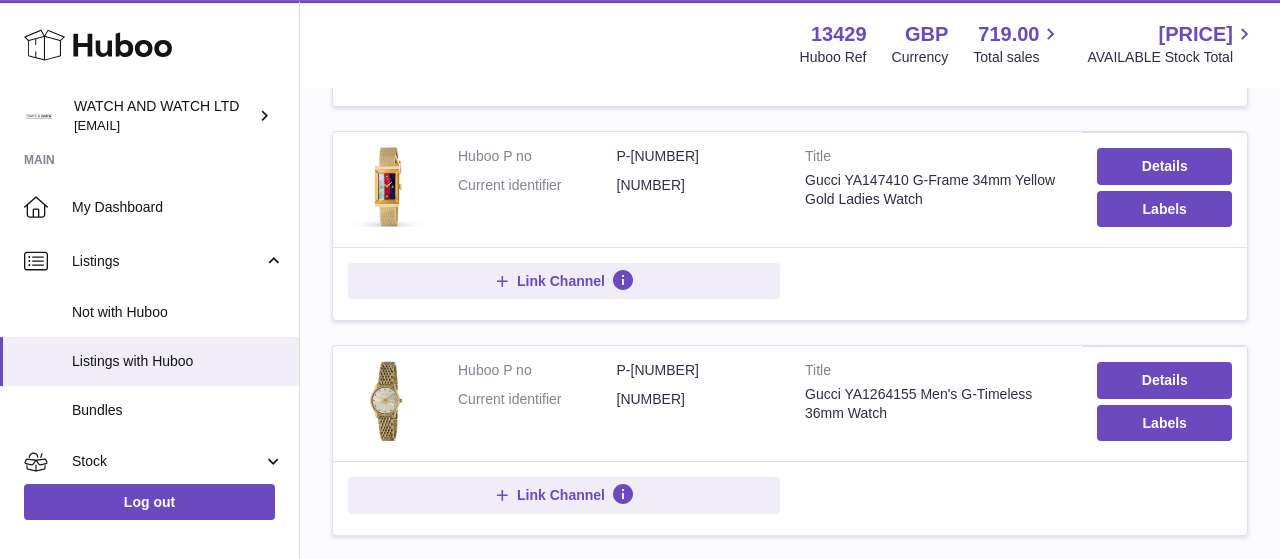 scroll, scrollTop: 402, scrollLeft: 0, axis: vertical 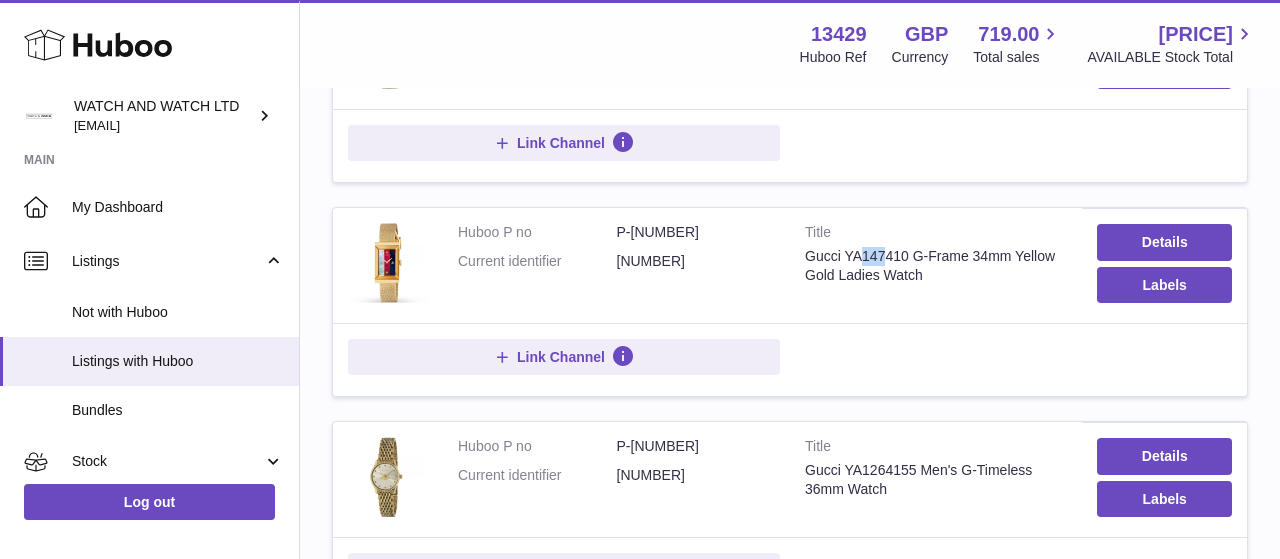 drag, startPoint x: 866, startPoint y: 256, endPoint x: 891, endPoint y: 256, distance: 25 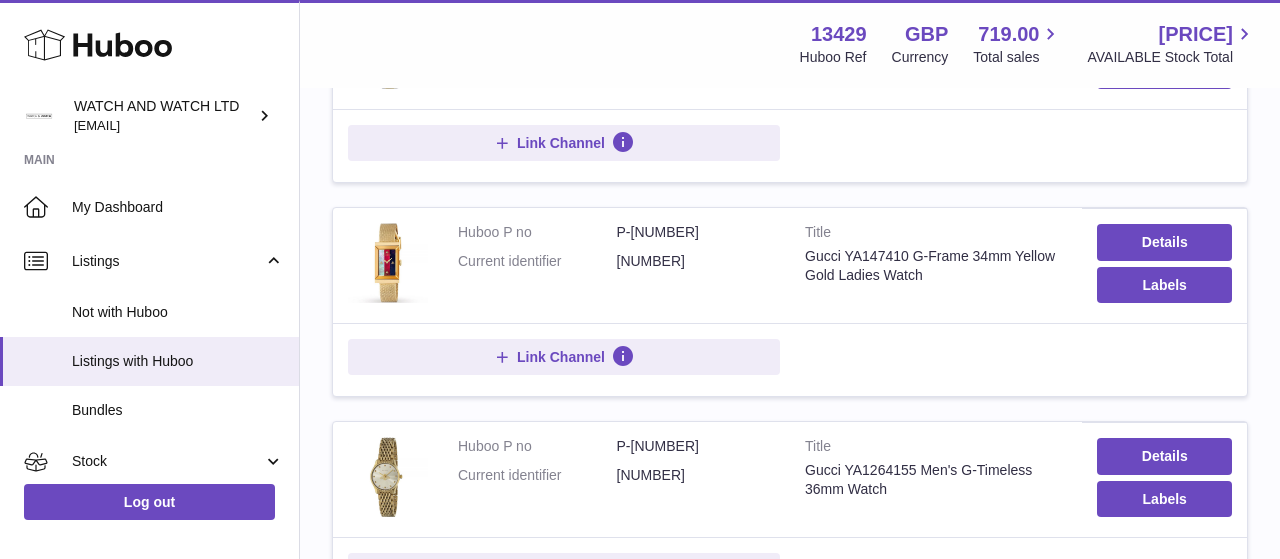 click on "Gucci YA147410 G-Frame 34mm Yellow Gold Ladies Watch" at bounding box center (936, 266) 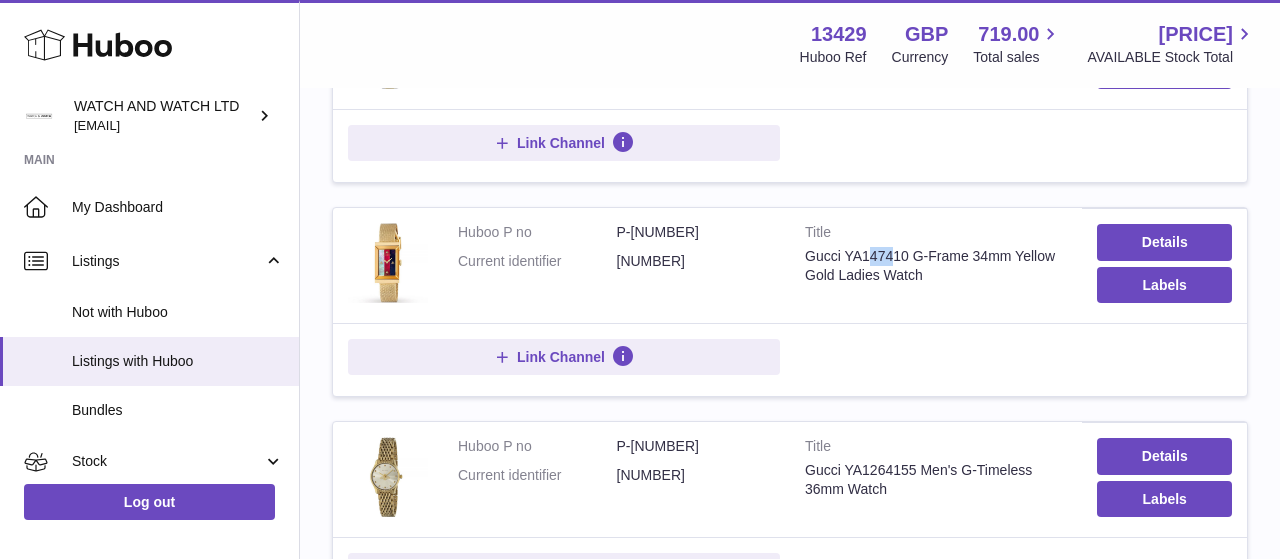 drag, startPoint x: 870, startPoint y: 253, endPoint x: 897, endPoint y: 253, distance: 27 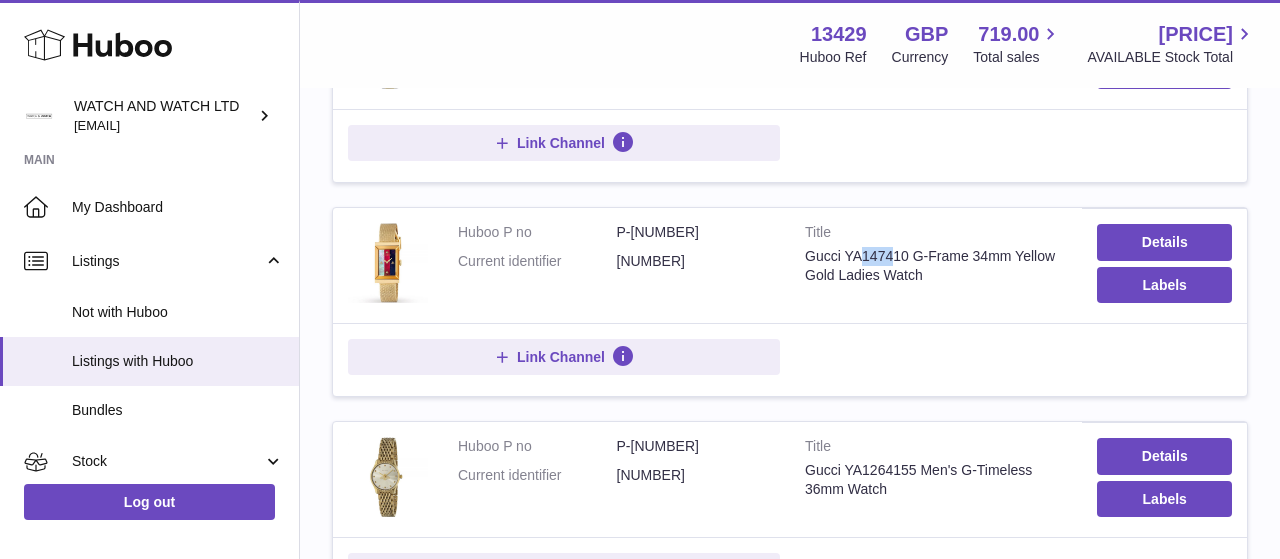 drag, startPoint x: 867, startPoint y: 254, endPoint x: 895, endPoint y: 249, distance: 28.442924 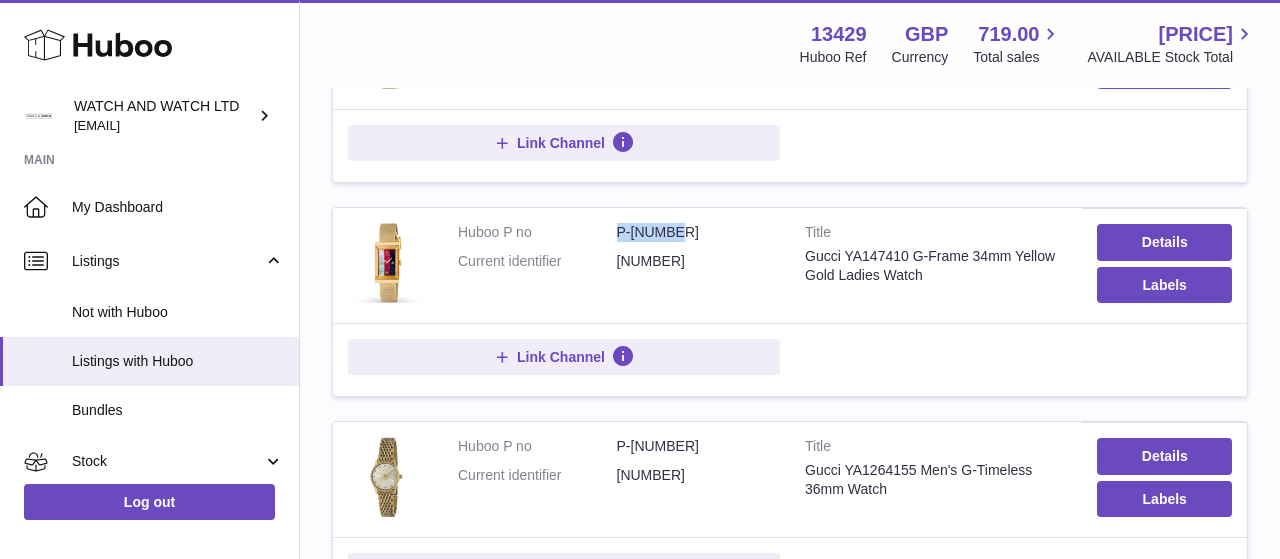 drag, startPoint x: 611, startPoint y: 227, endPoint x: 691, endPoint y: 227, distance: 80 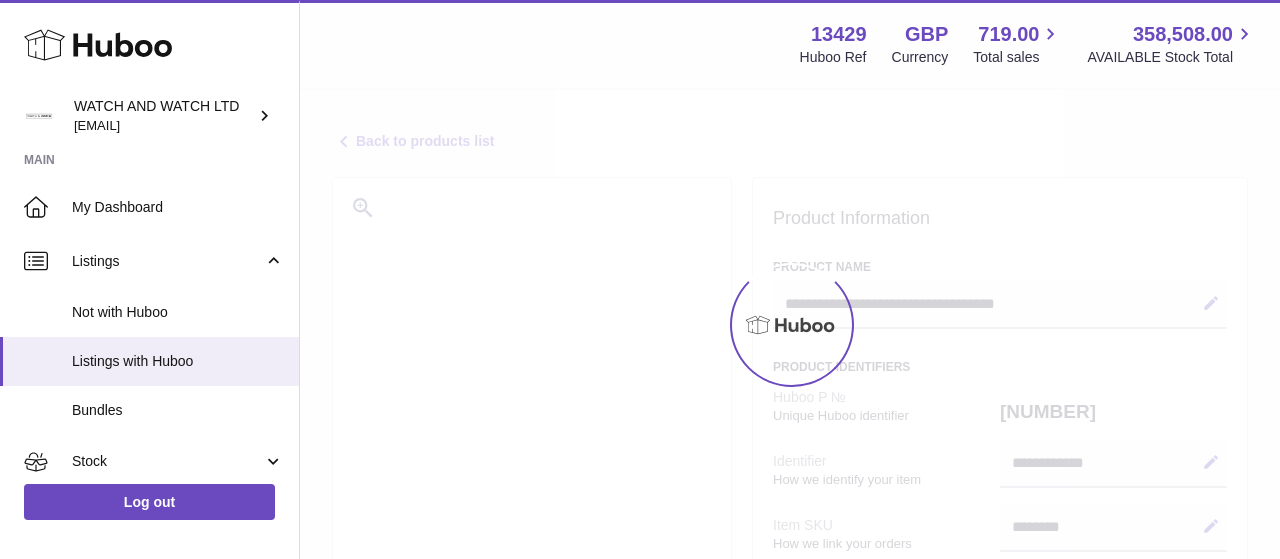 select on "**" 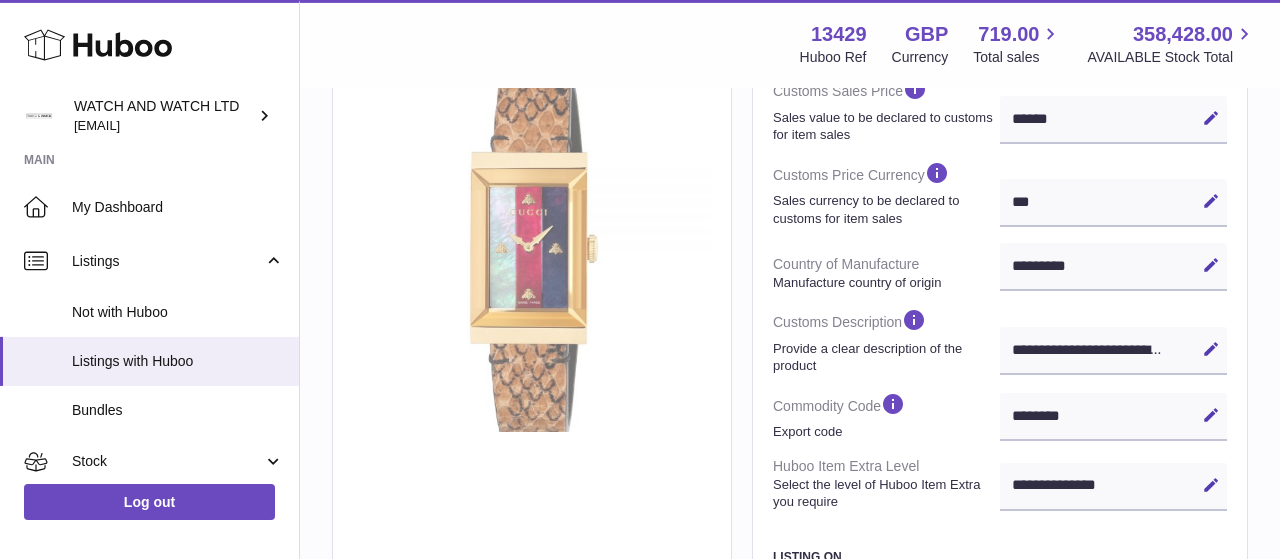 scroll, scrollTop: 416, scrollLeft: 0, axis: vertical 